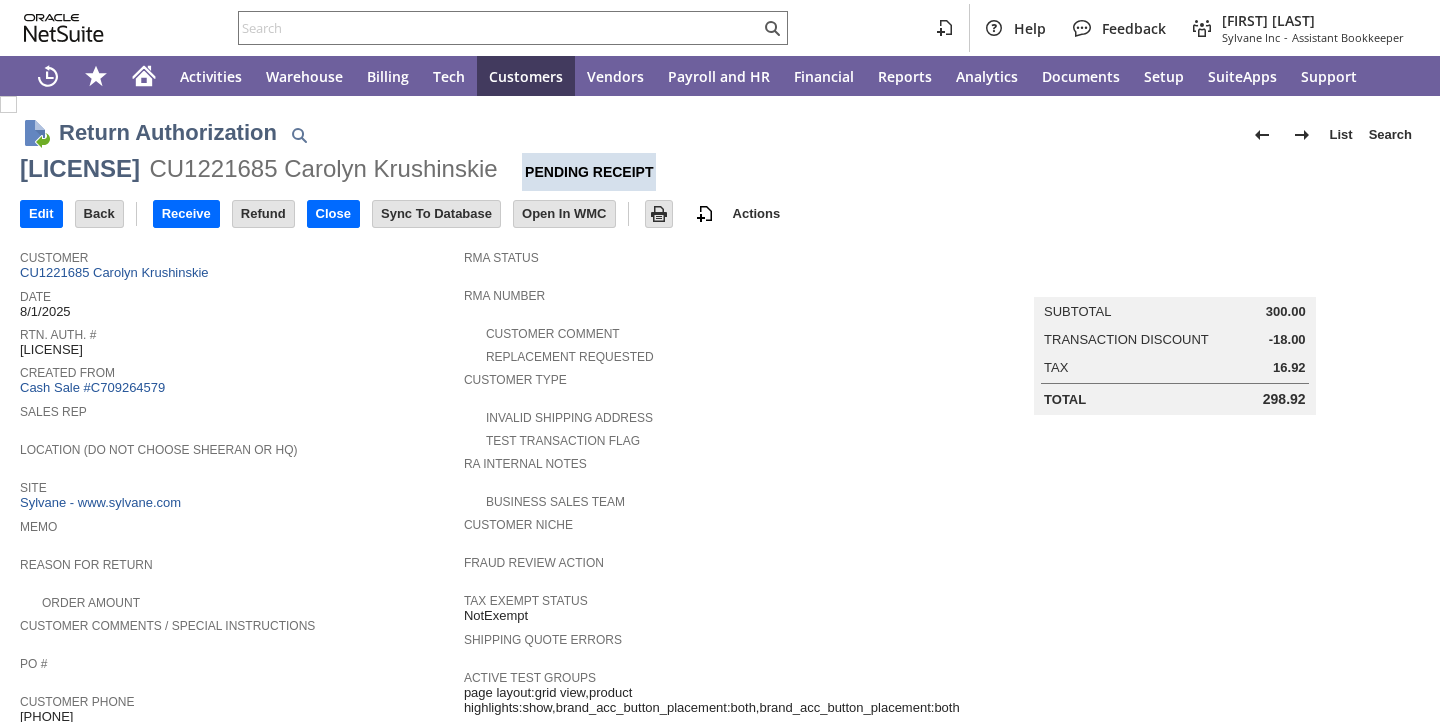 scroll, scrollTop: 0, scrollLeft: 0, axis: both 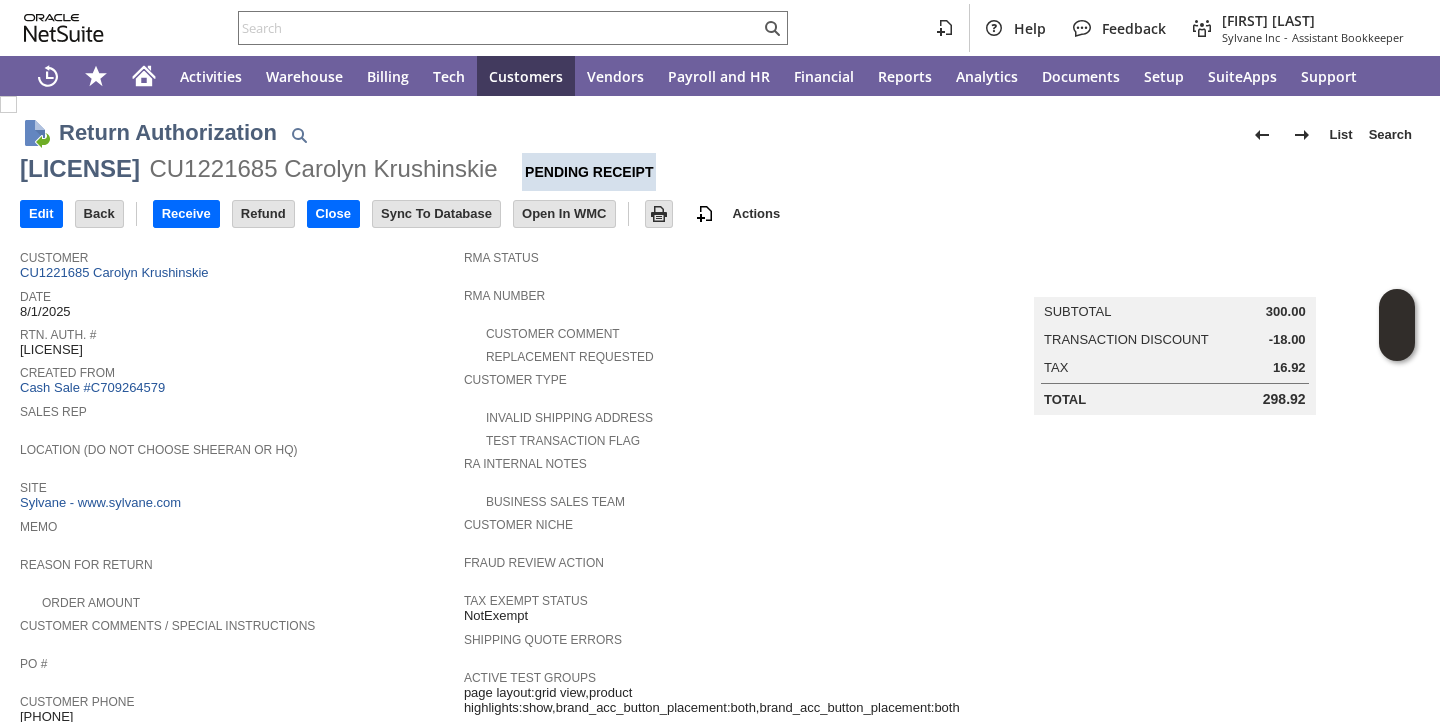 click on "Date" at bounding box center (237, 294) 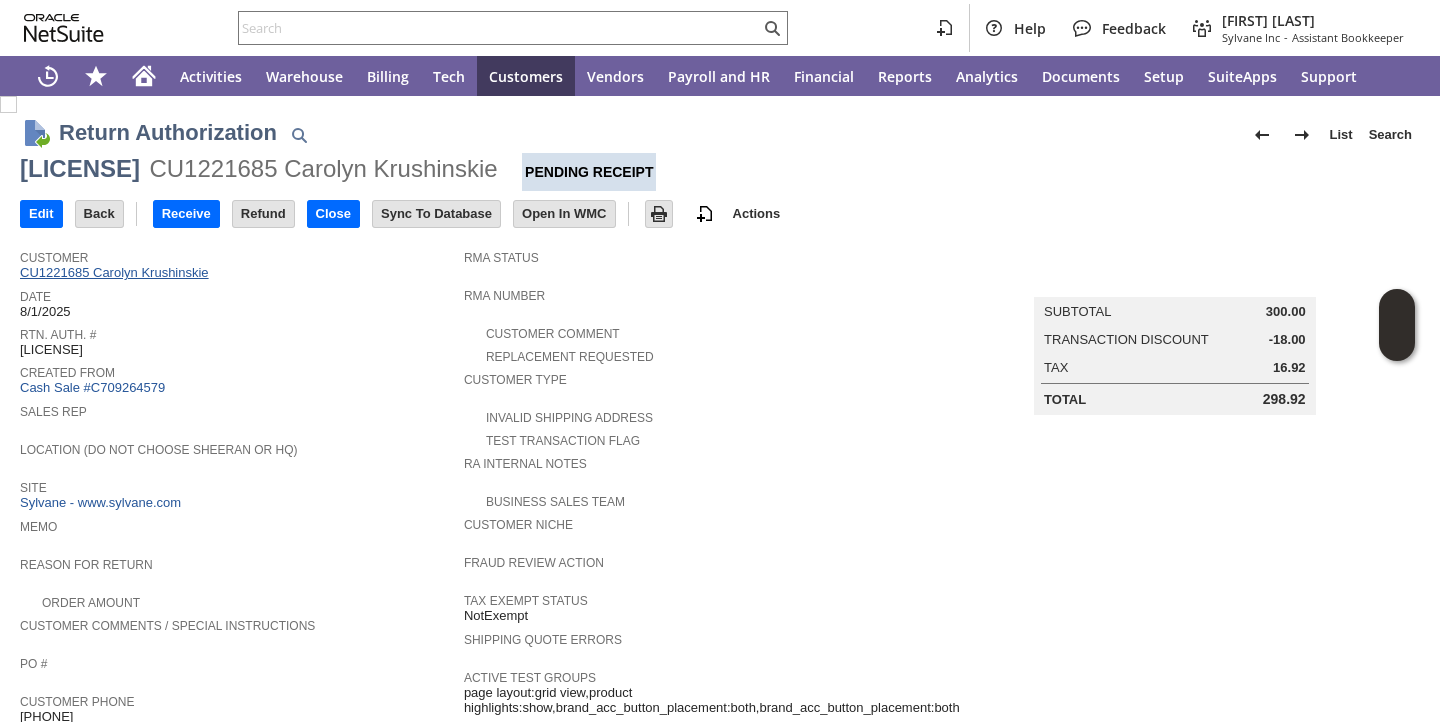 click on "CU1221685 Carolyn Krushinskie" at bounding box center (117, 272) 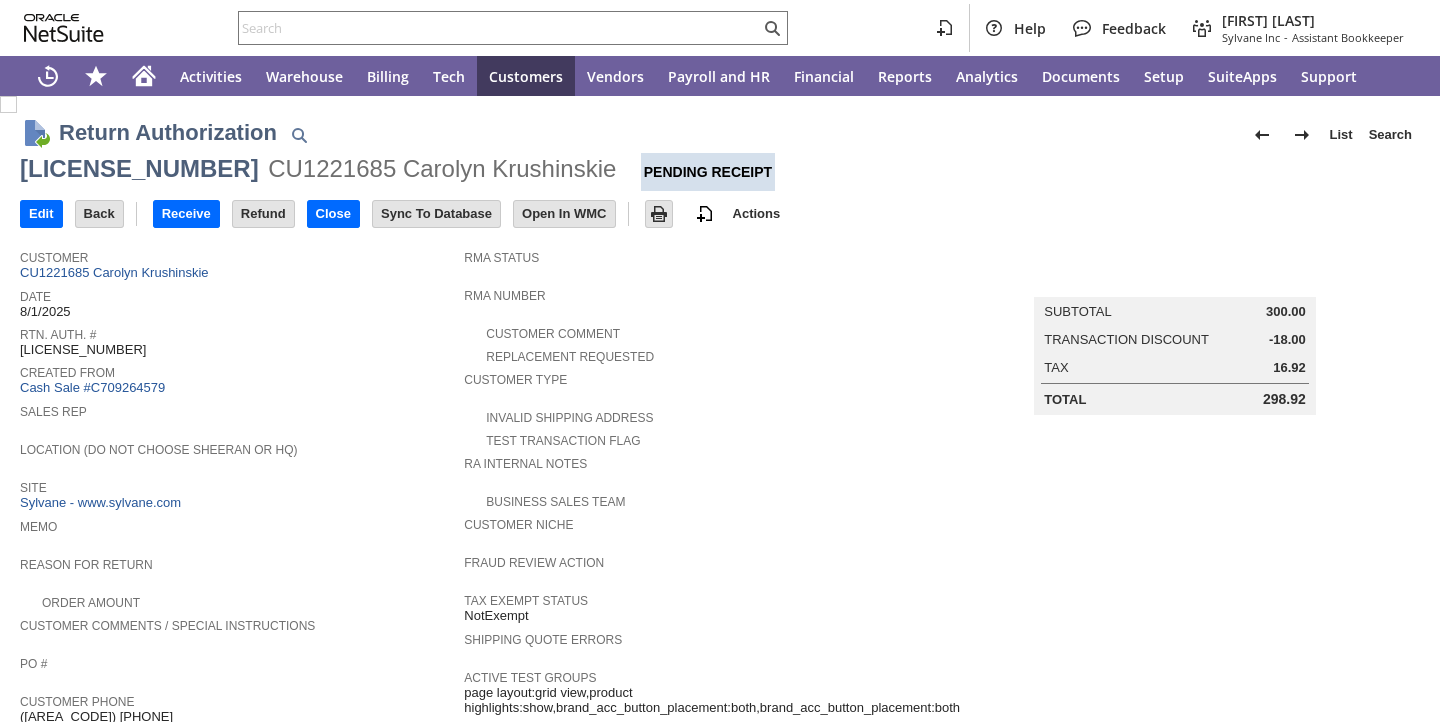 scroll, scrollTop: 0, scrollLeft: 0, axis: both 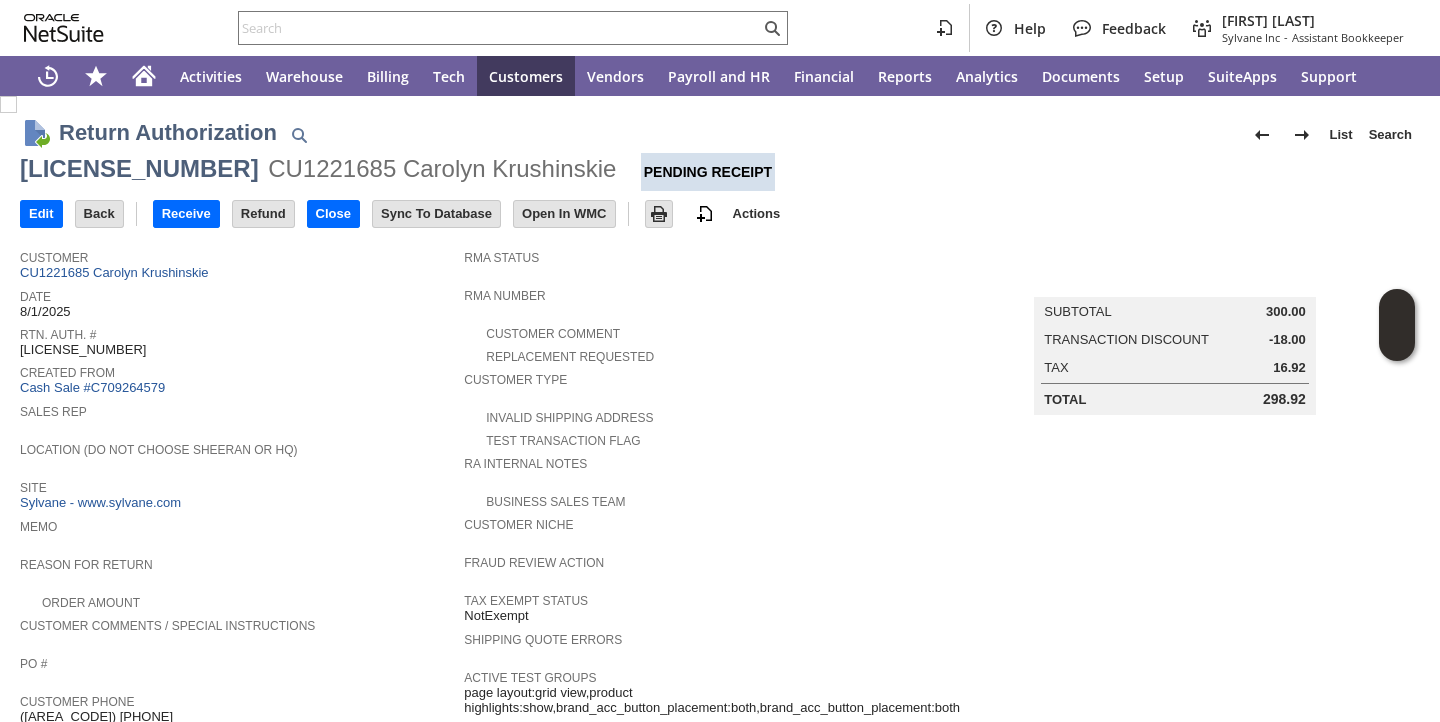 click on "Rtn. Auth. #" at bounding box center (237, 332) 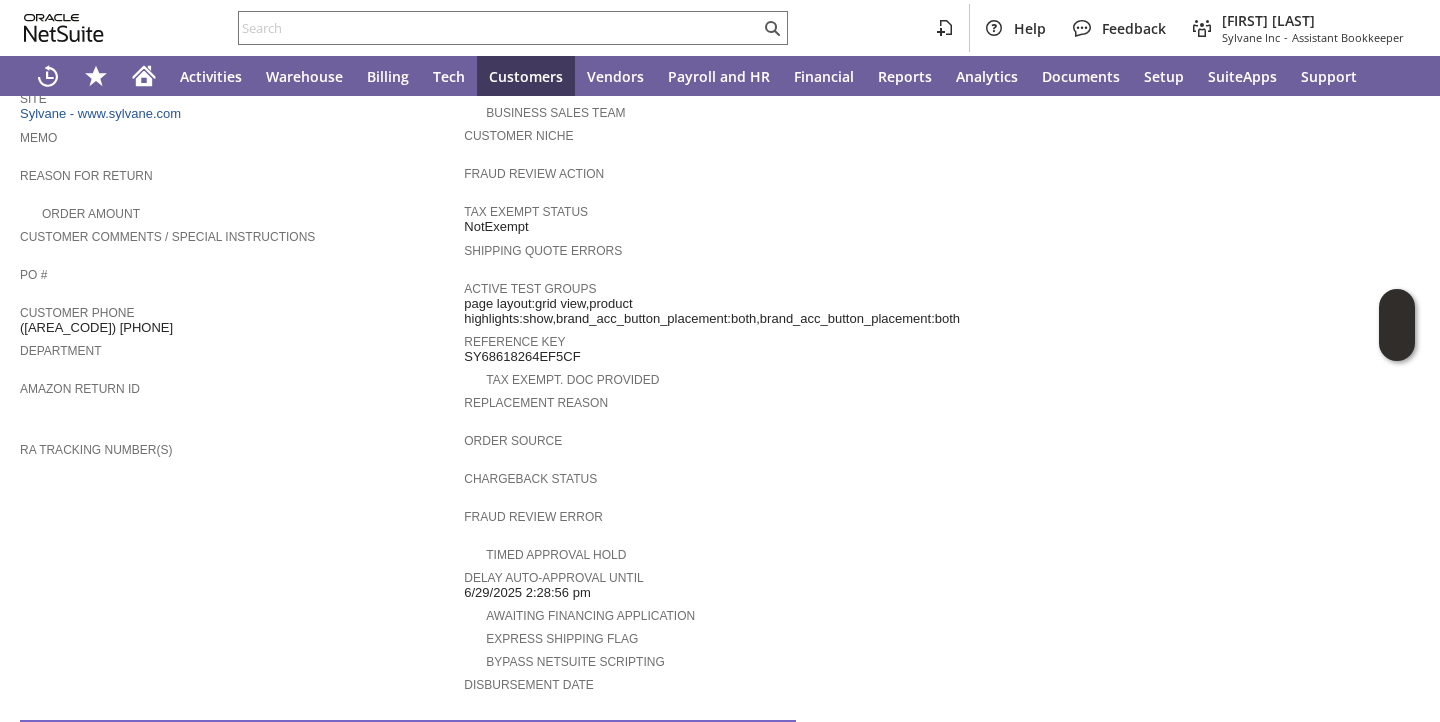 scroll, scrollTop: 0, scrollLeft: 0, axis: both 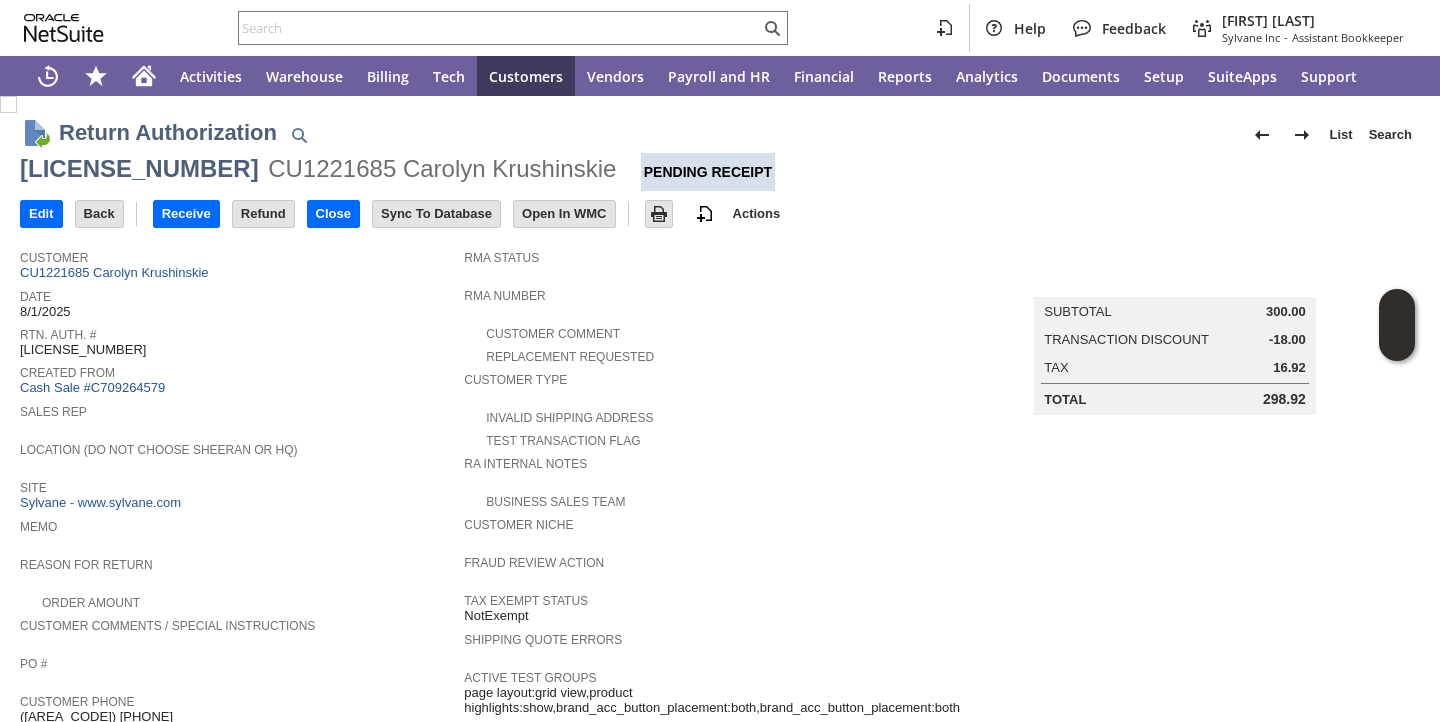 click on "RA88829" at bounding box center [83, 350] 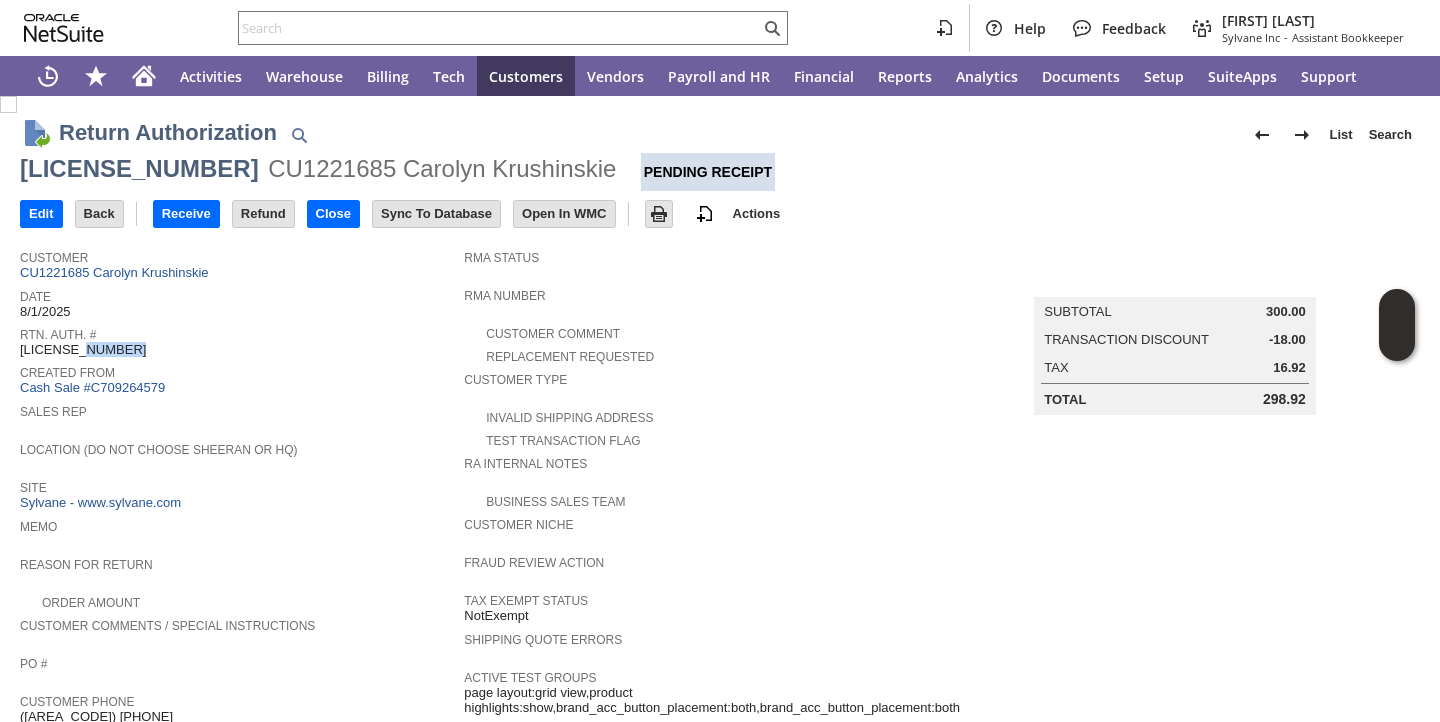 click on "RA88829" at bounding box center [83, 350] 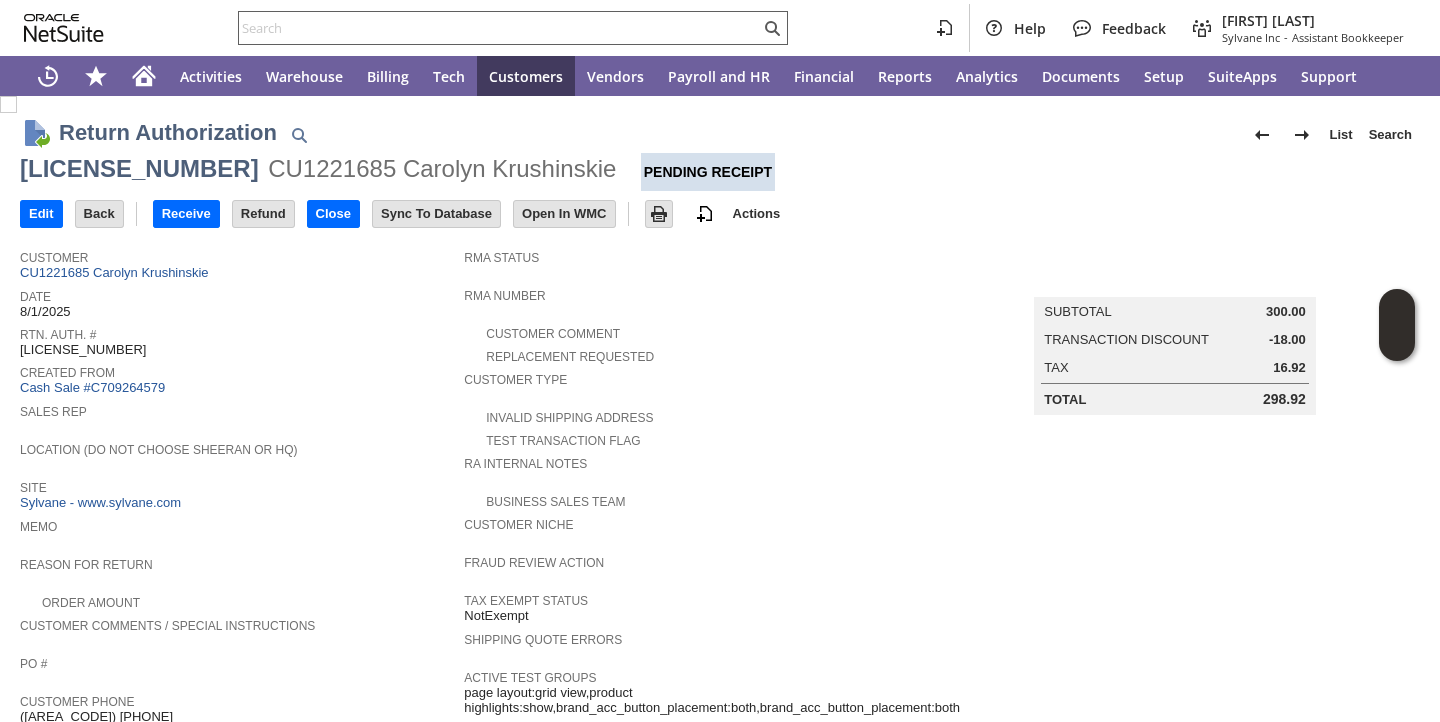 click at bounding box center [499, 28] 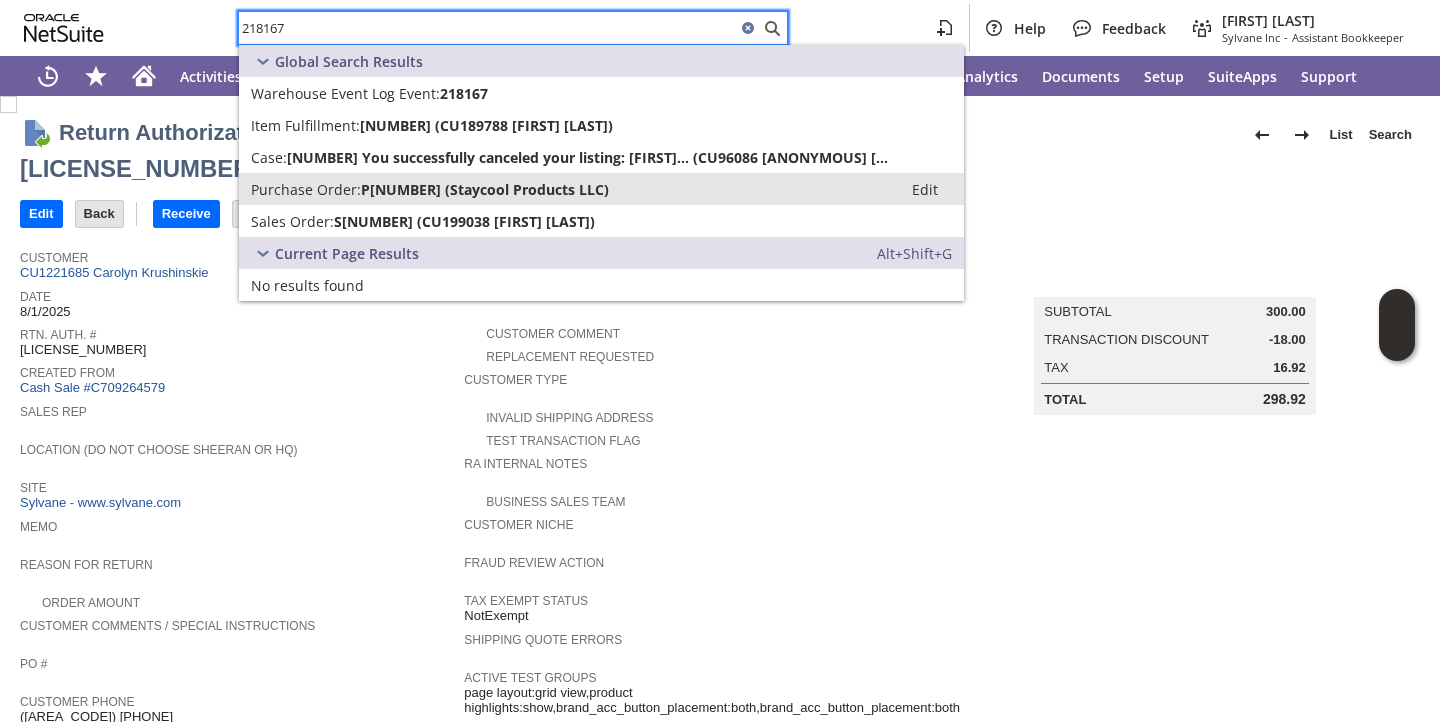 type on "218167" 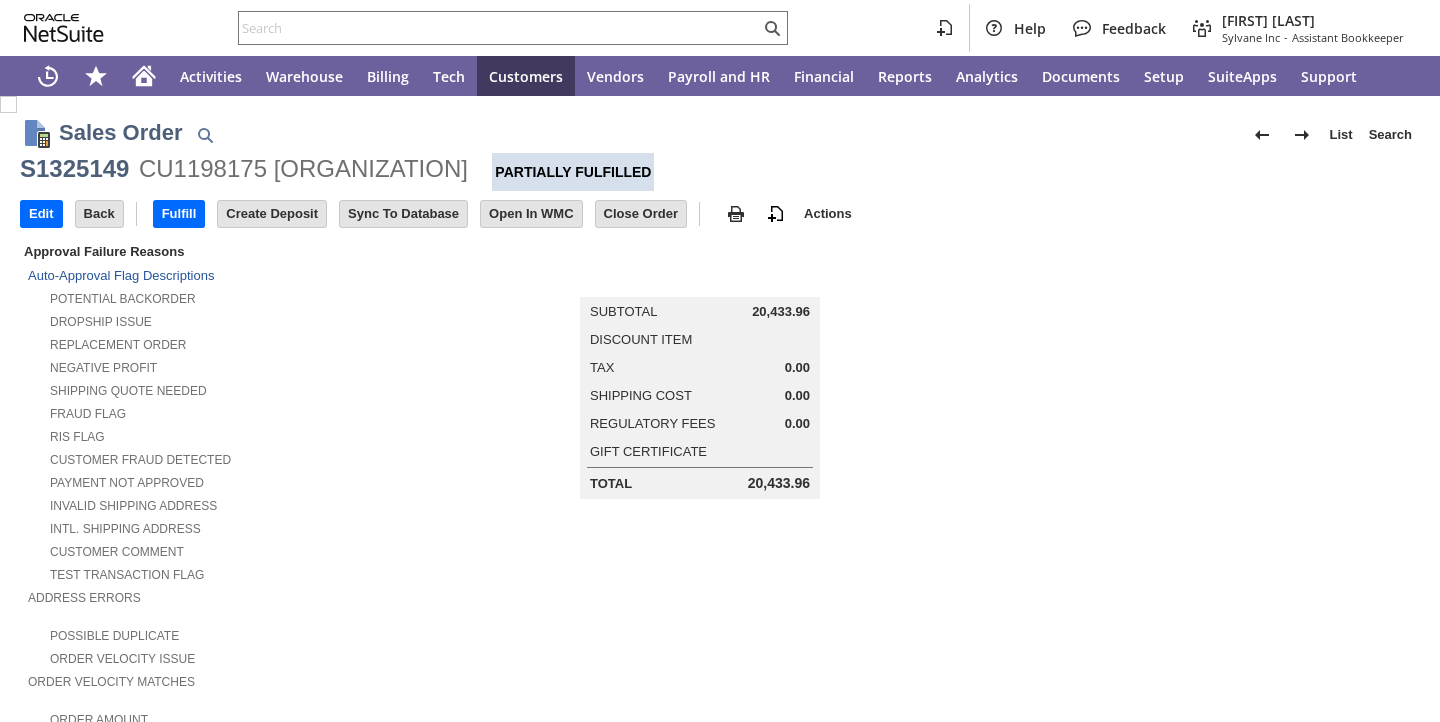 scroll, scrollTop: 0, scrollLeft: 0, axis: both 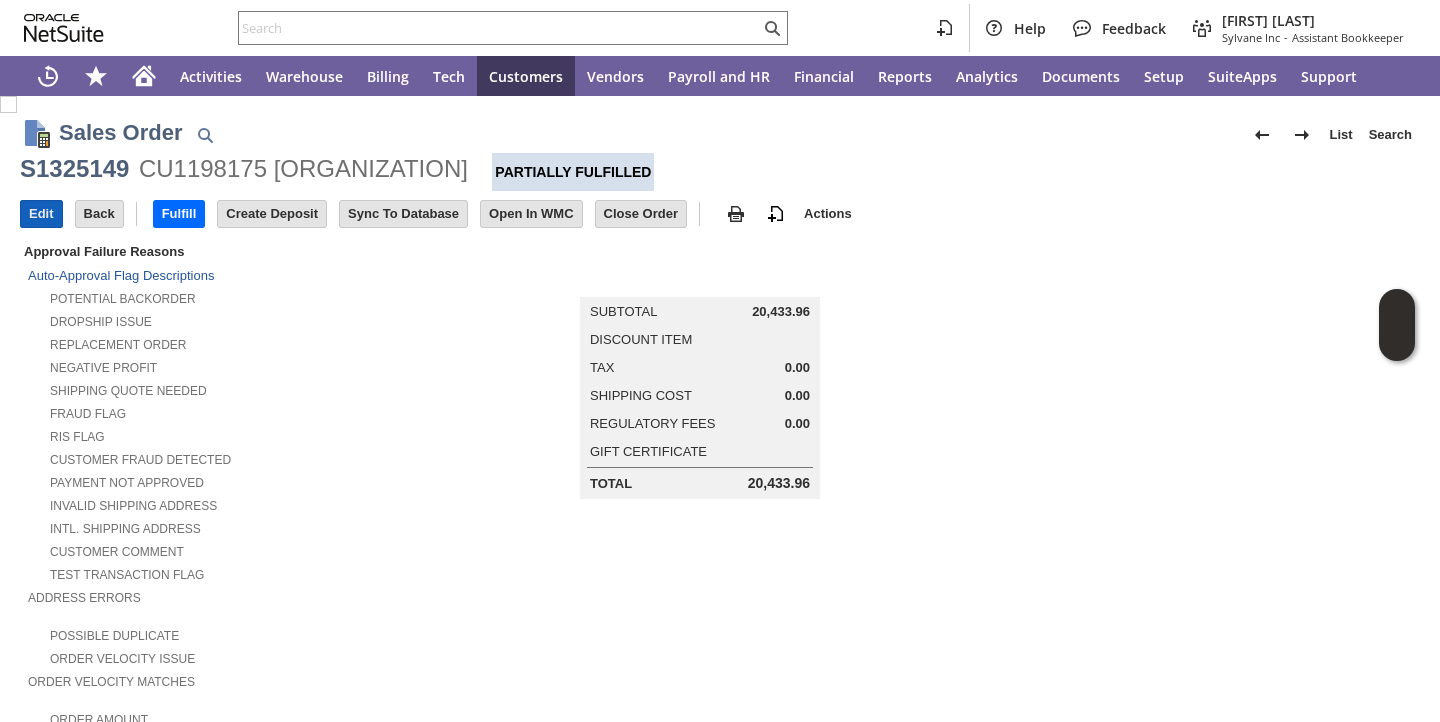 click on "Edit" at bounding box center (41, 214) 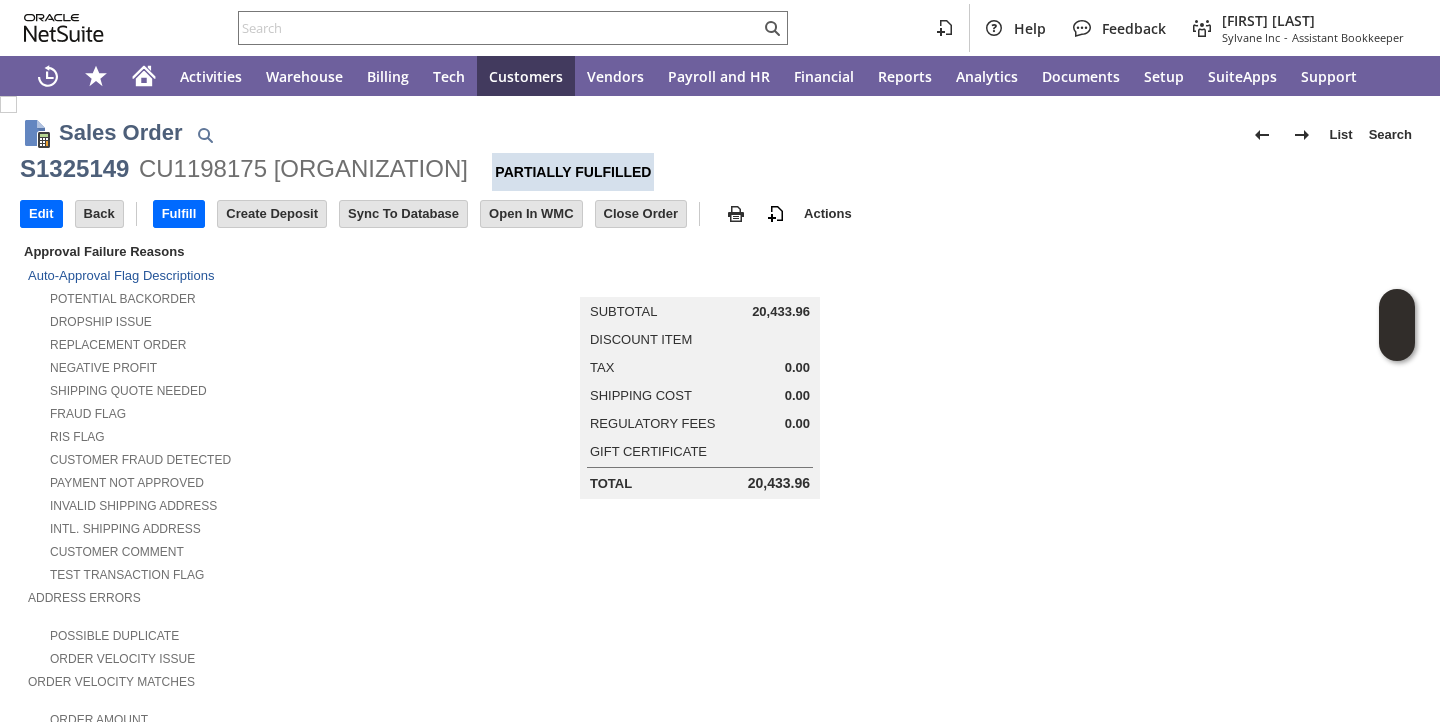 scroll, scrollTop: 1254, scrollLeft: 0, axis: vertical 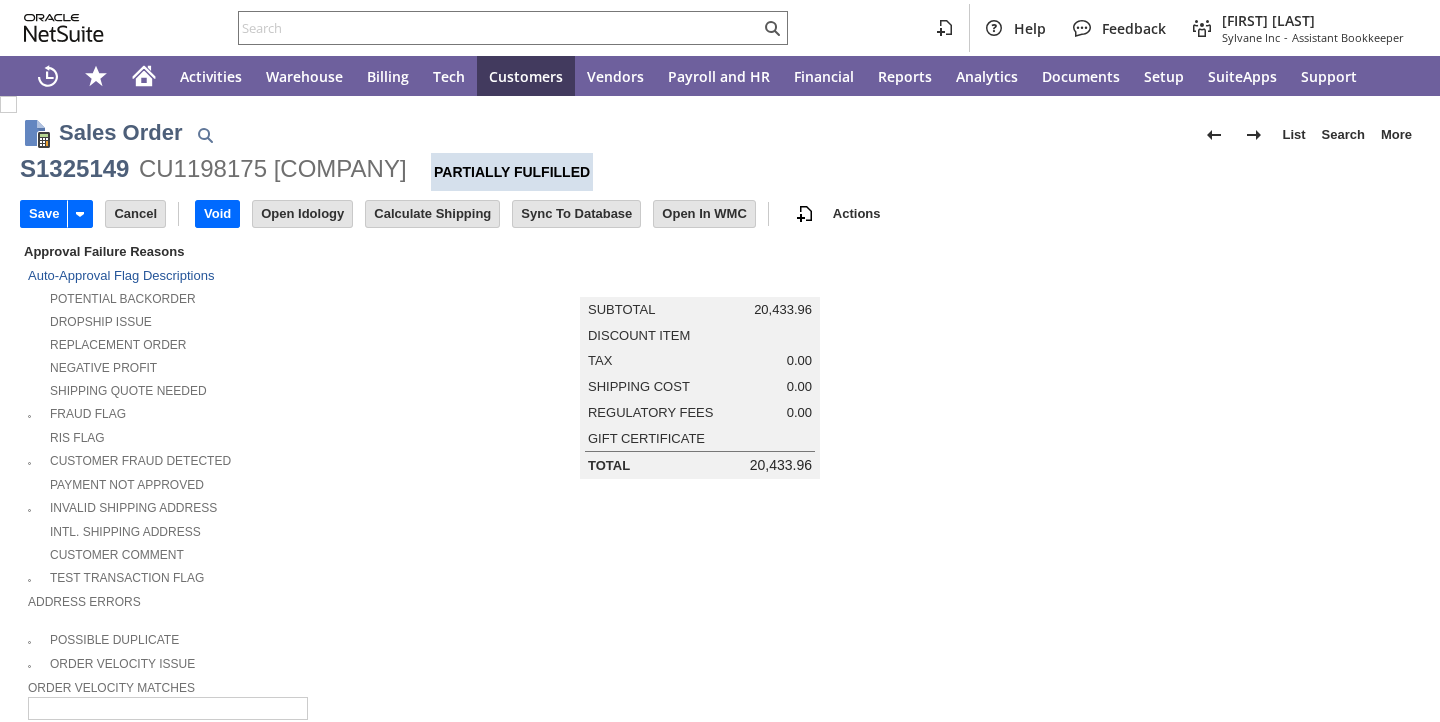 type on "Add" 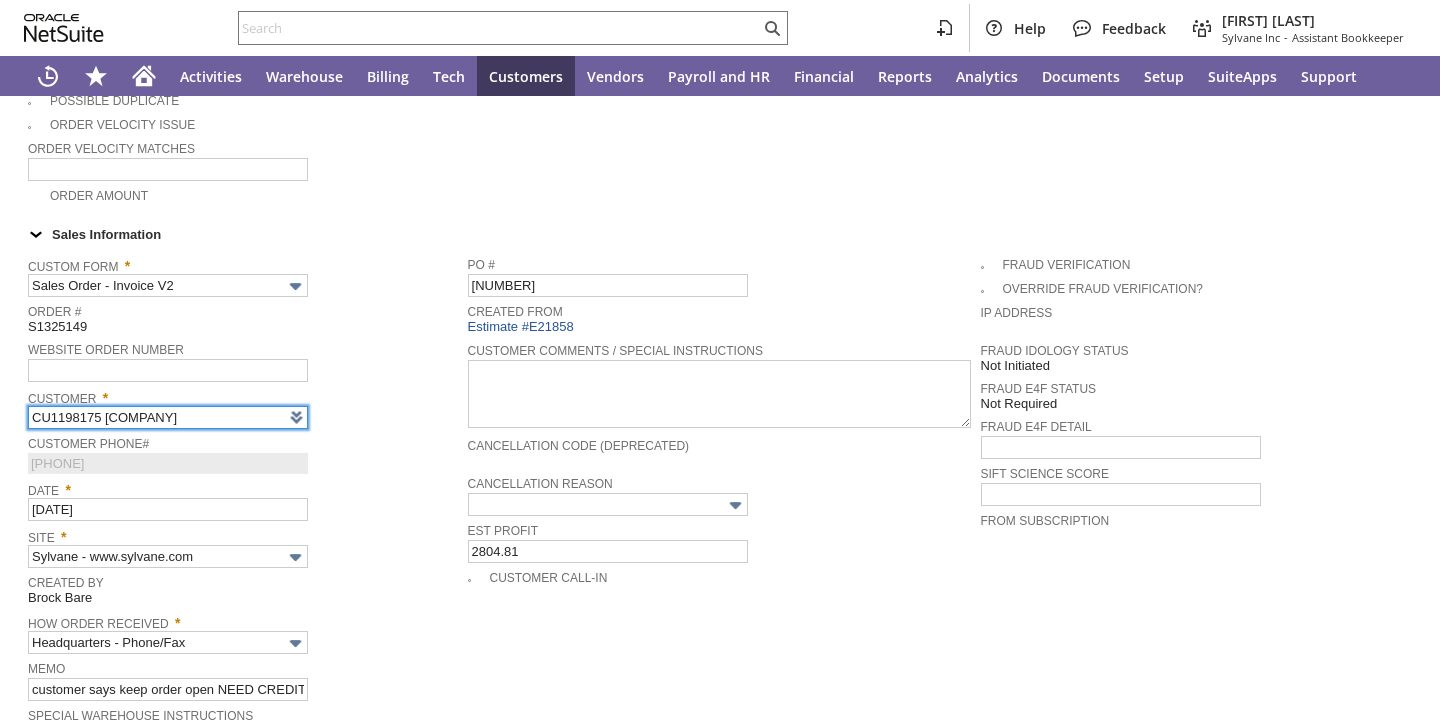 type on "Intelligent Recommendations ⁰" 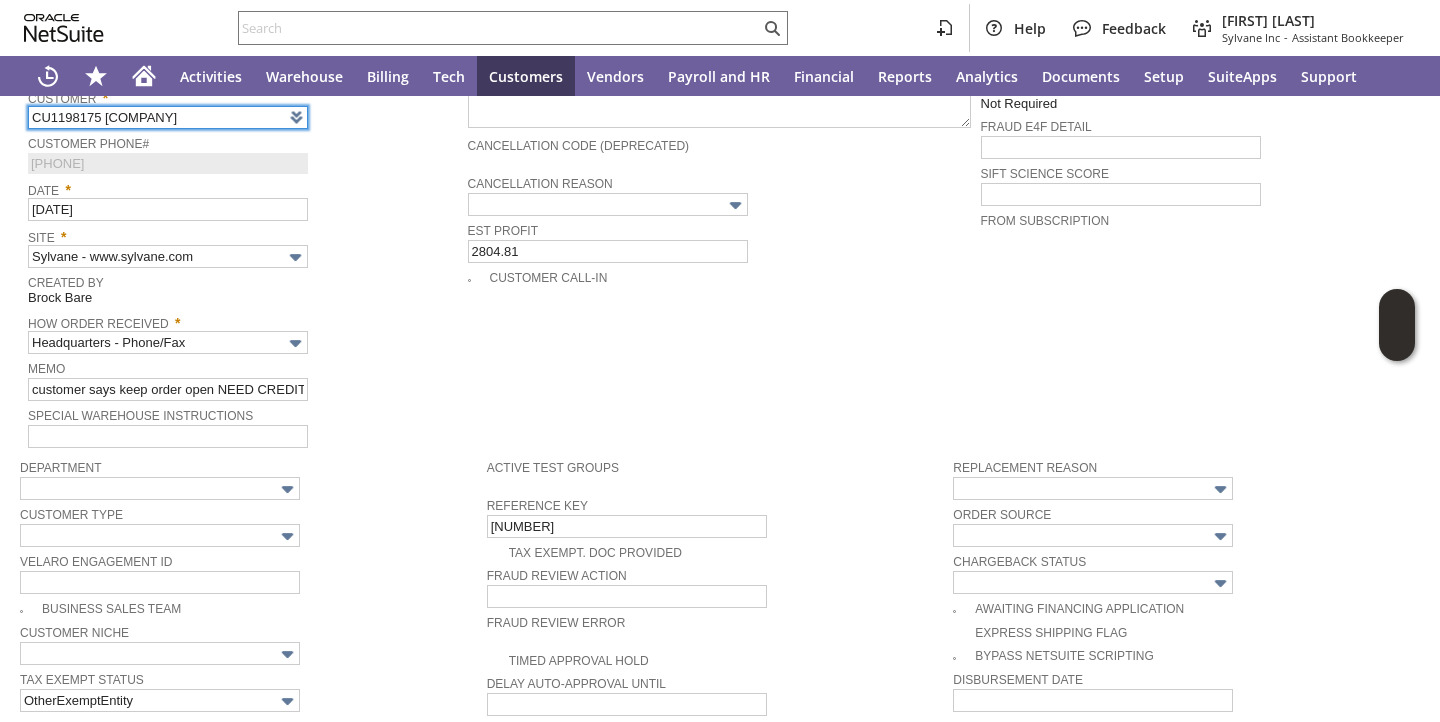 scroll, scrollTop: 1624, scrollLeft: 0, axis: vertical 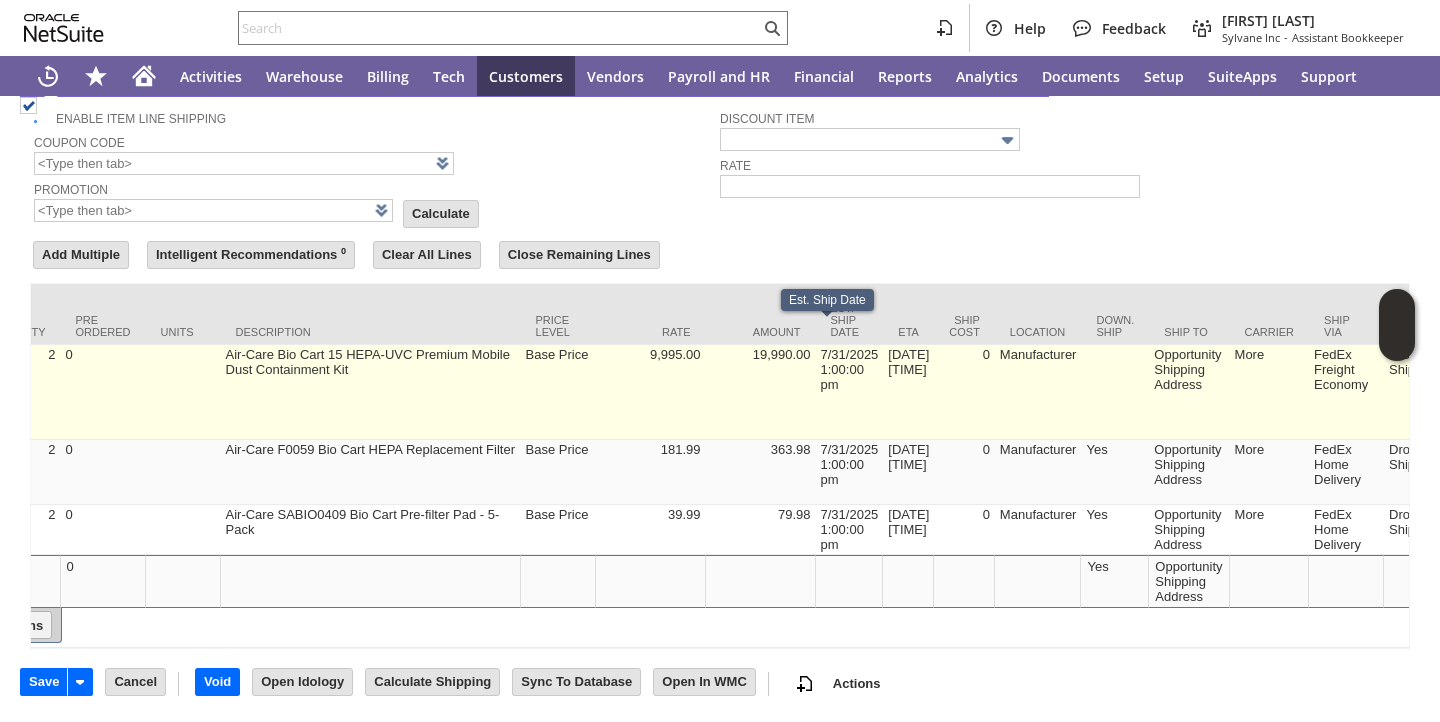 click on "7/31/2025 1:00:00 pm" at bounding box center [850, 392] 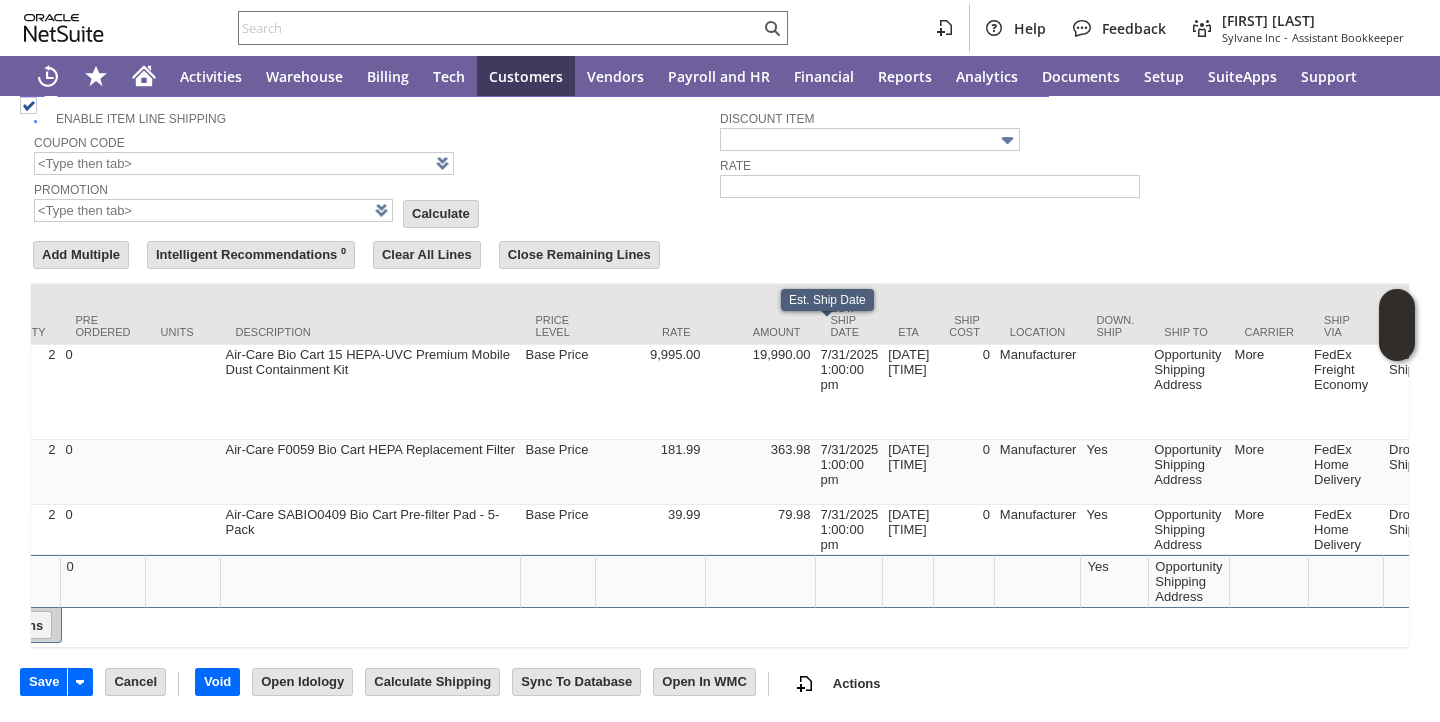 type on "7/31/2025 1:00:00 pm" 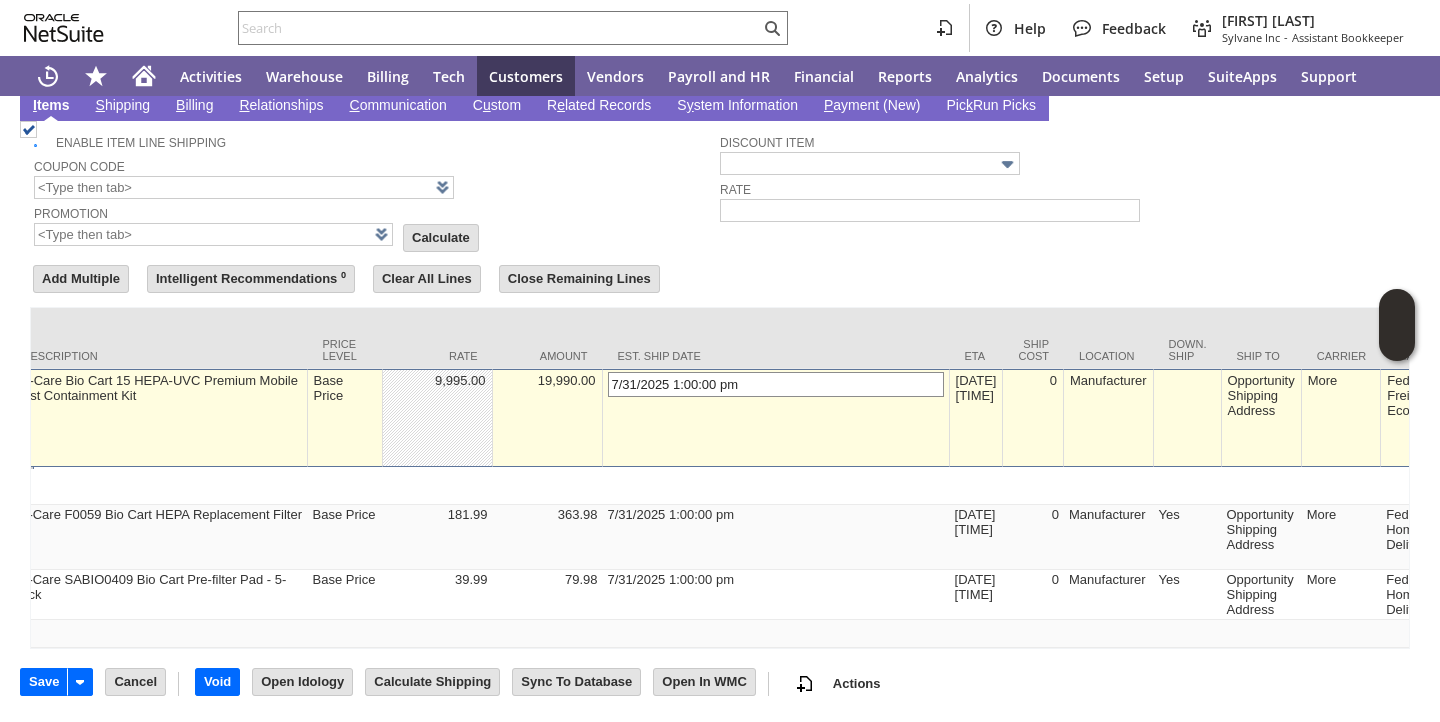 scroll, scrollTop: 1598, scrollLeft: 0, axis: vertical 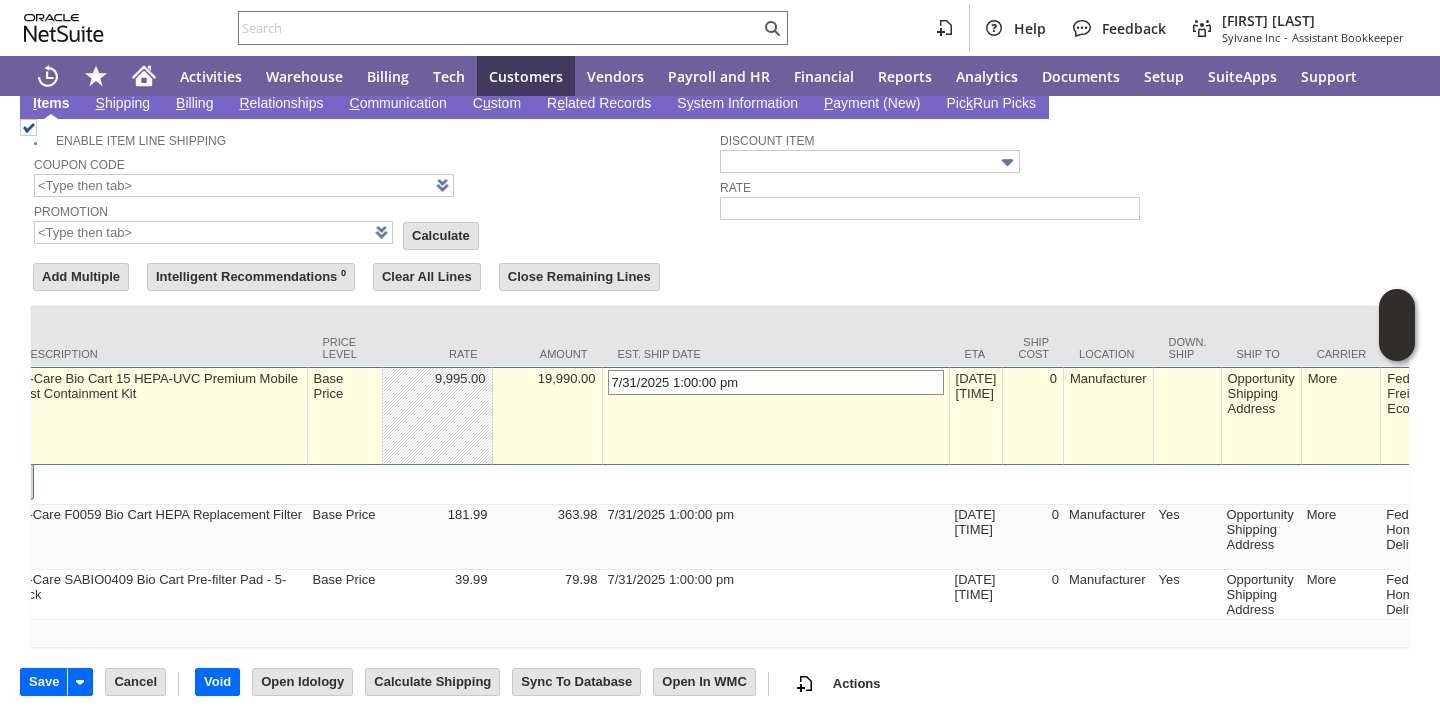click on "7/31/2025 1:00:00 pm" at bounding box center (776, 382) 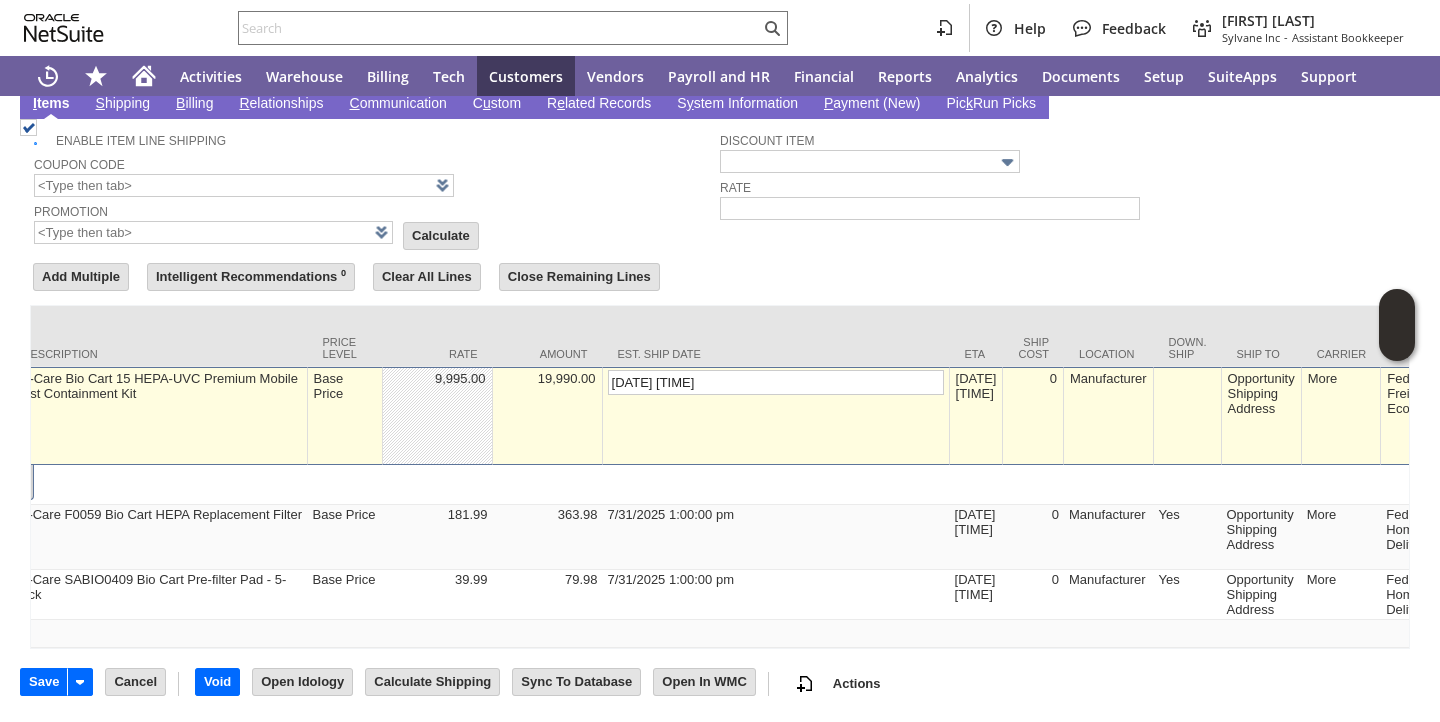 type on "8/22/2025 1:00:00 pm" 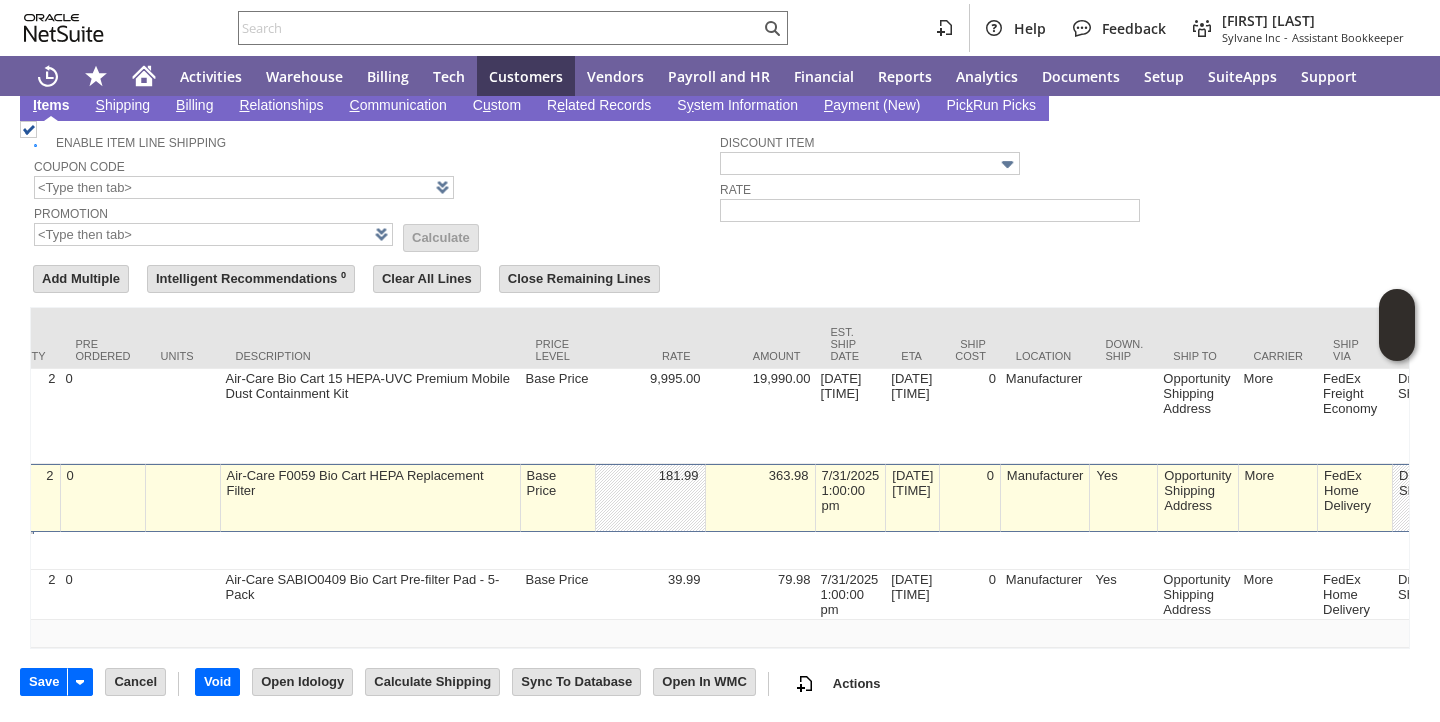 scroll, scrollTop: 0, scrollLeft: 0, axis: both 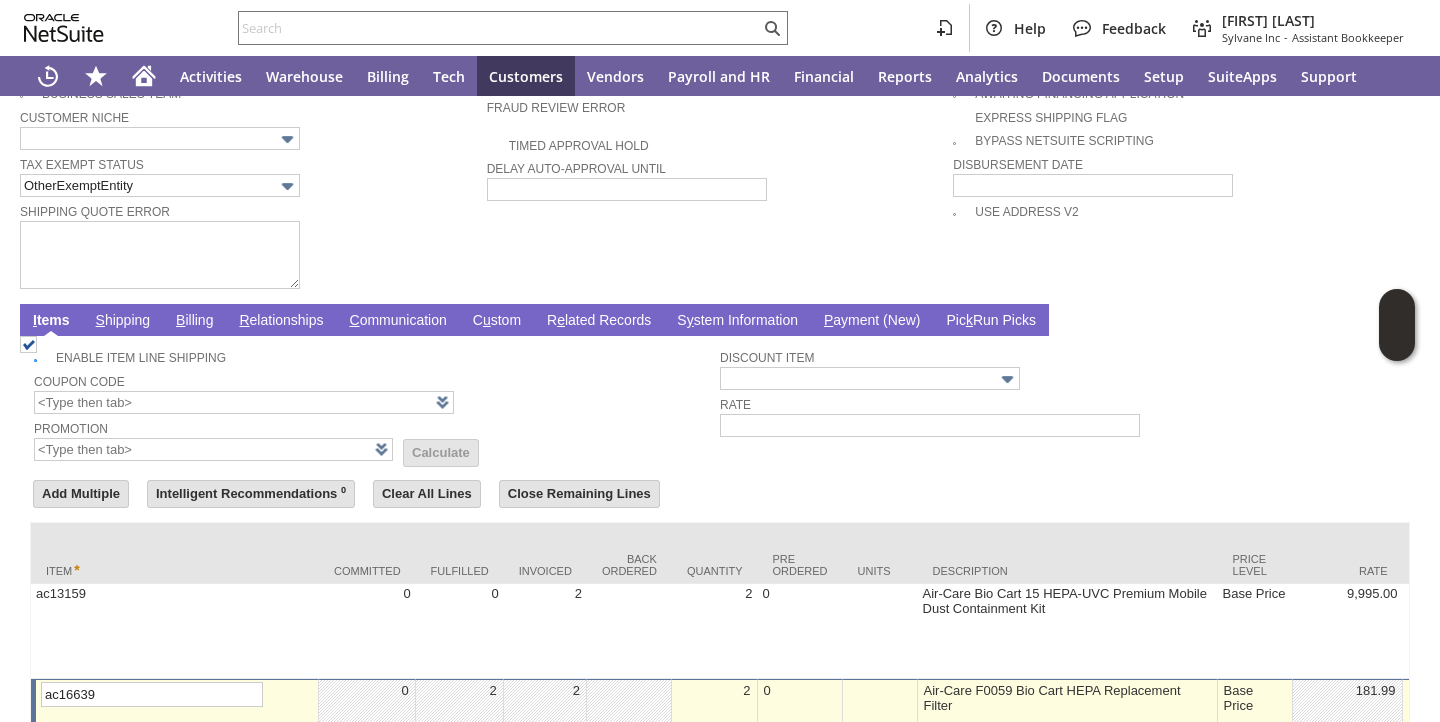 click on "S hipping" at bounding box center (123, 321) 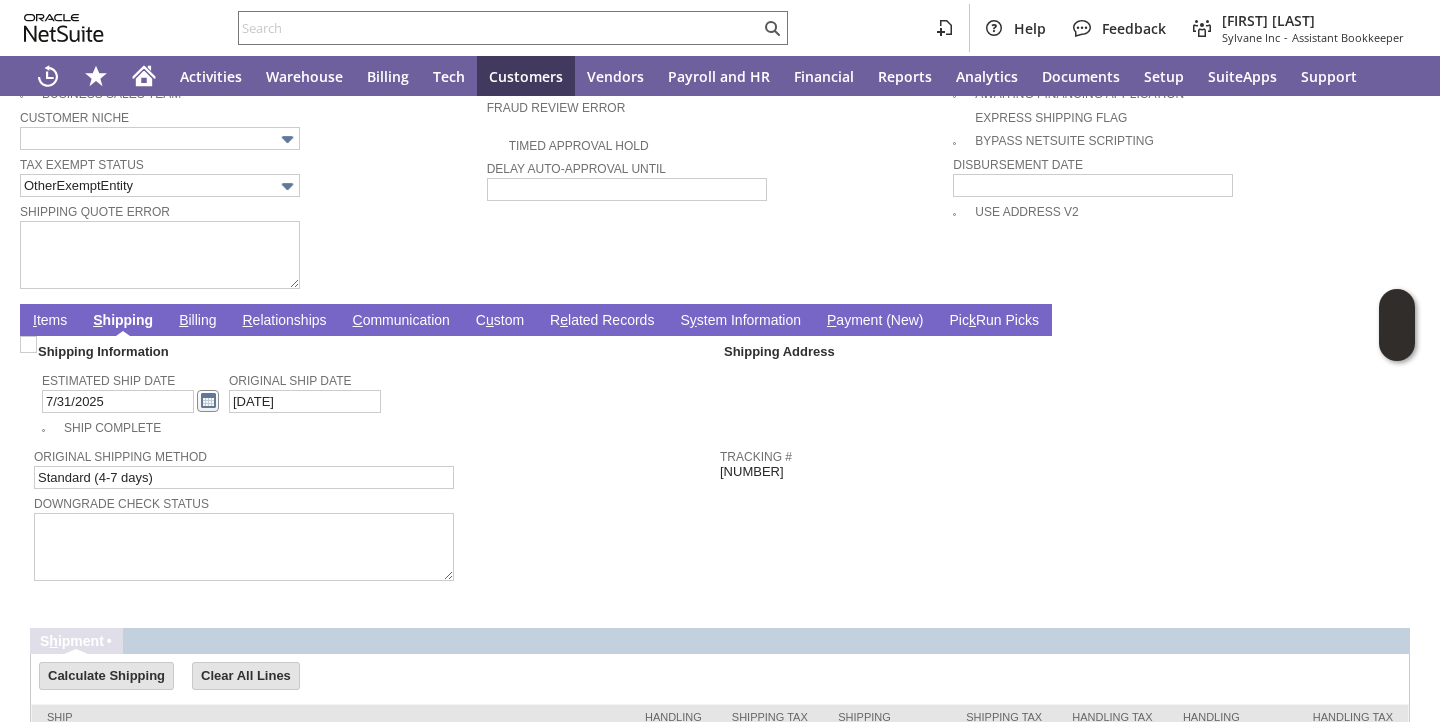 click at bounding box center (208, 401) 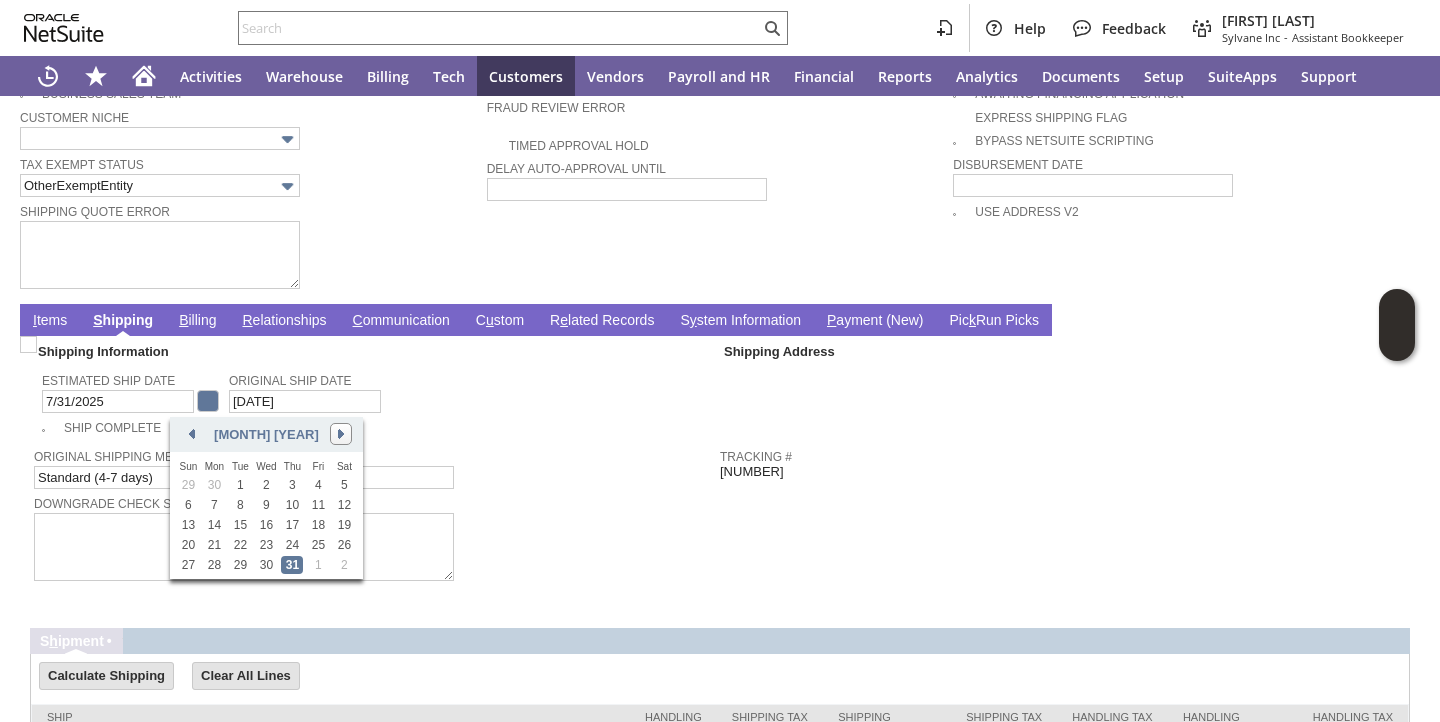 click at bounding box center [341, 434] 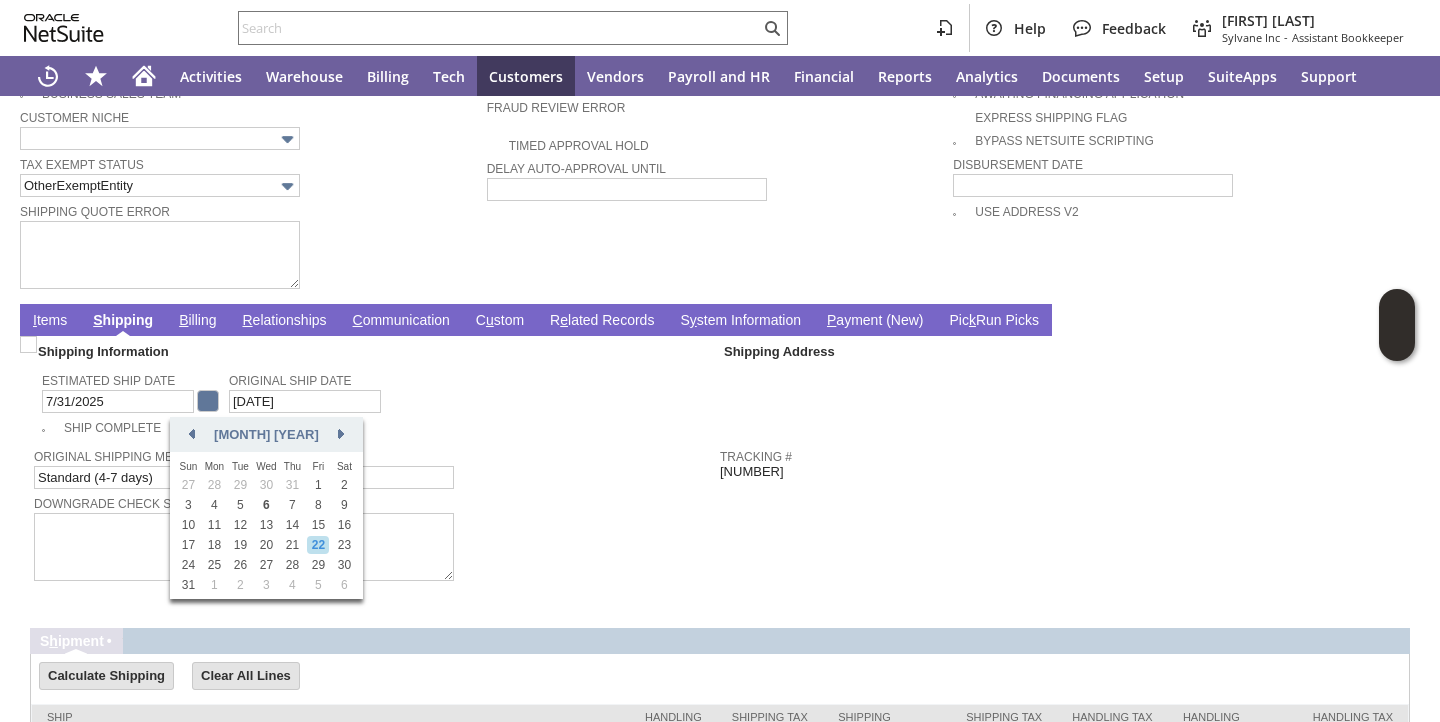 click on "22" at bounding box center [318, 545] 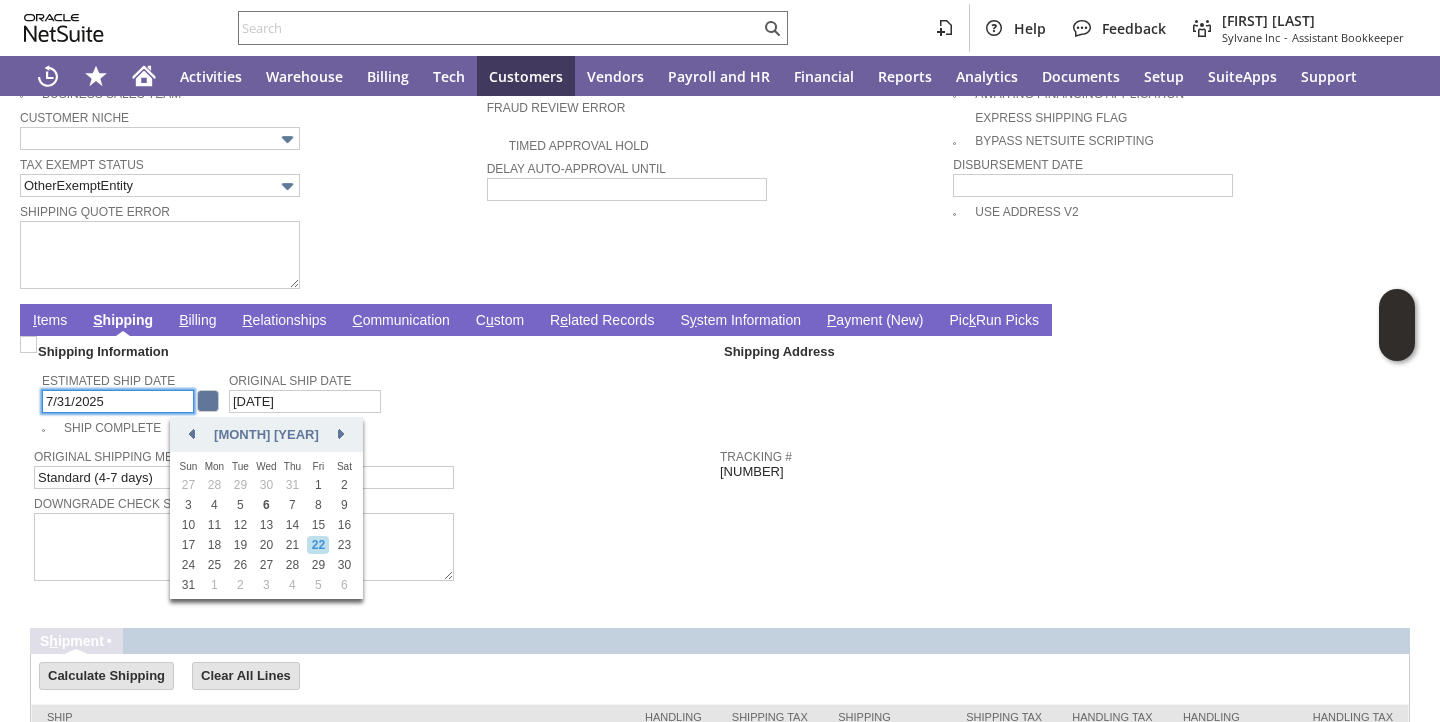 type on "8/22/2025" 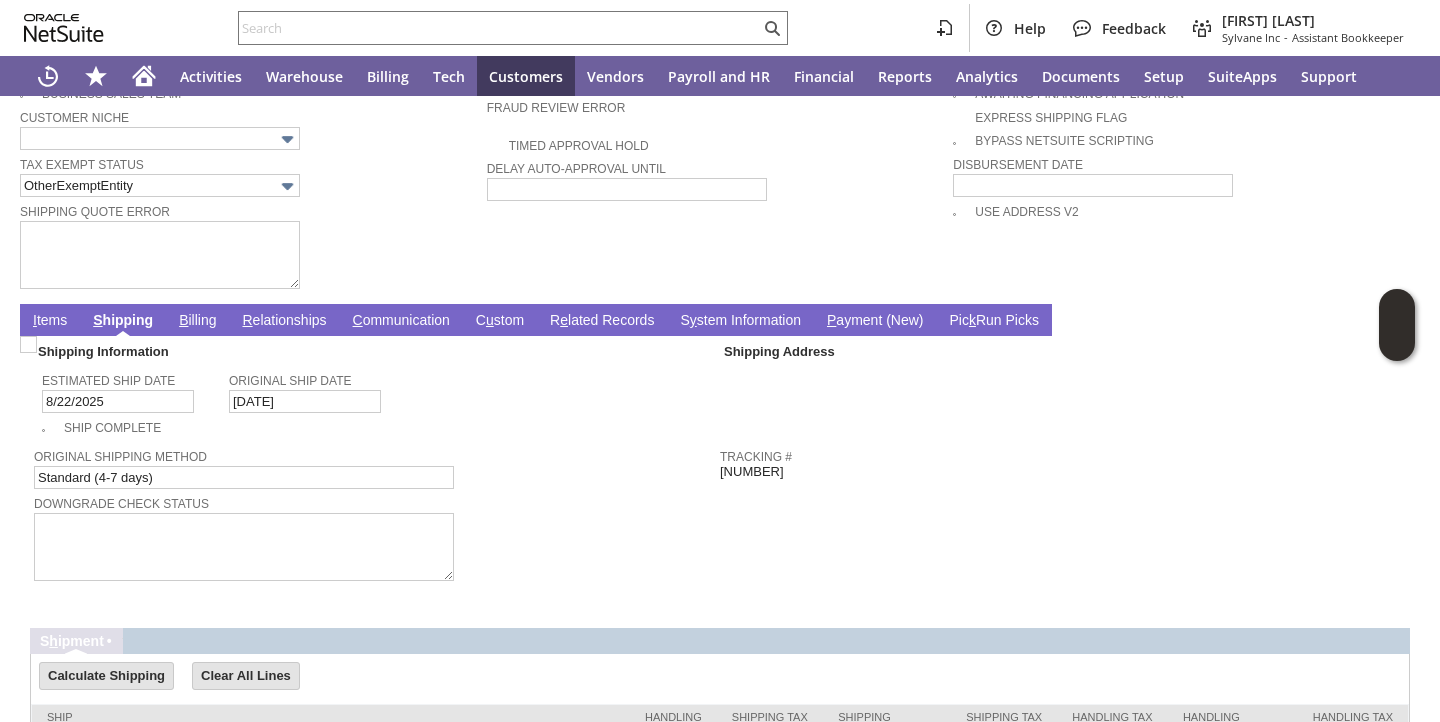 click on "Downgrade Check Status" at bounding box center (372, 502) 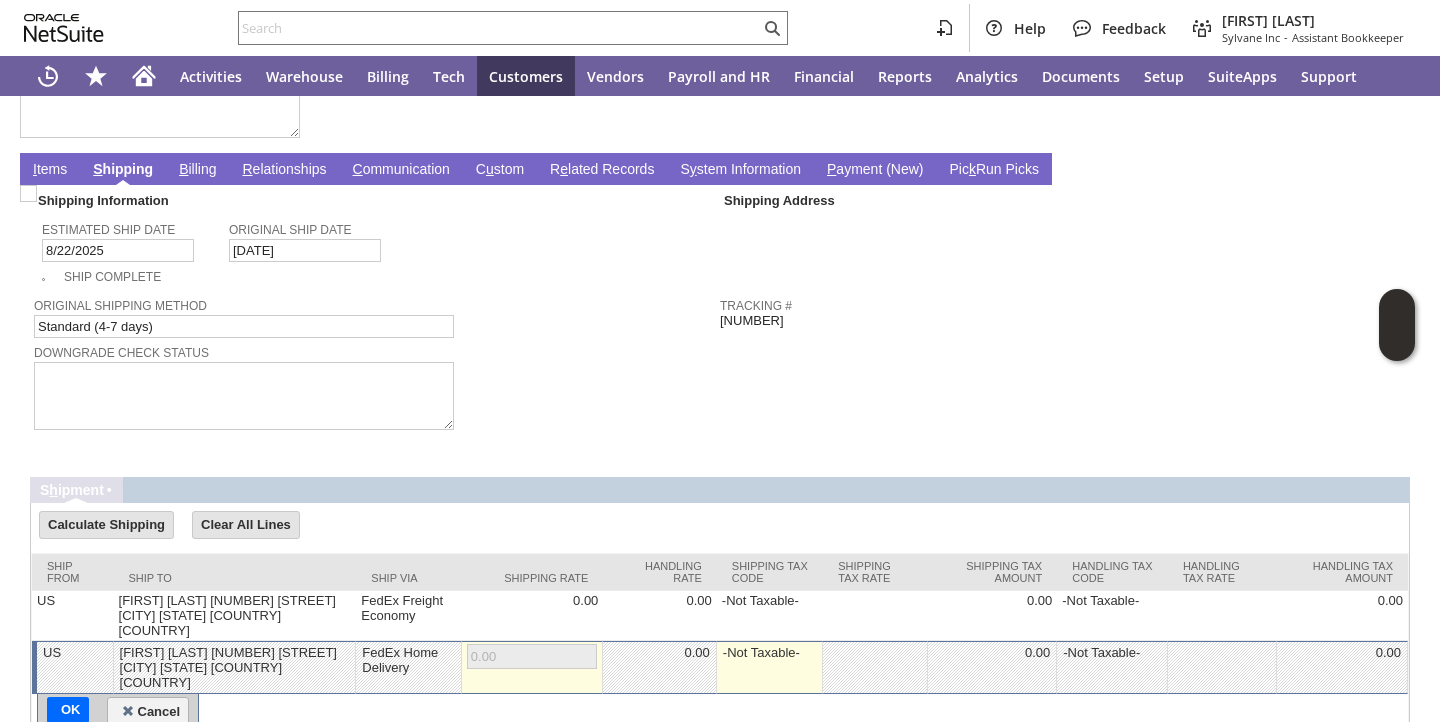 scroll, scrollTop: 1568, scrollLeft: 0, axis: vertical 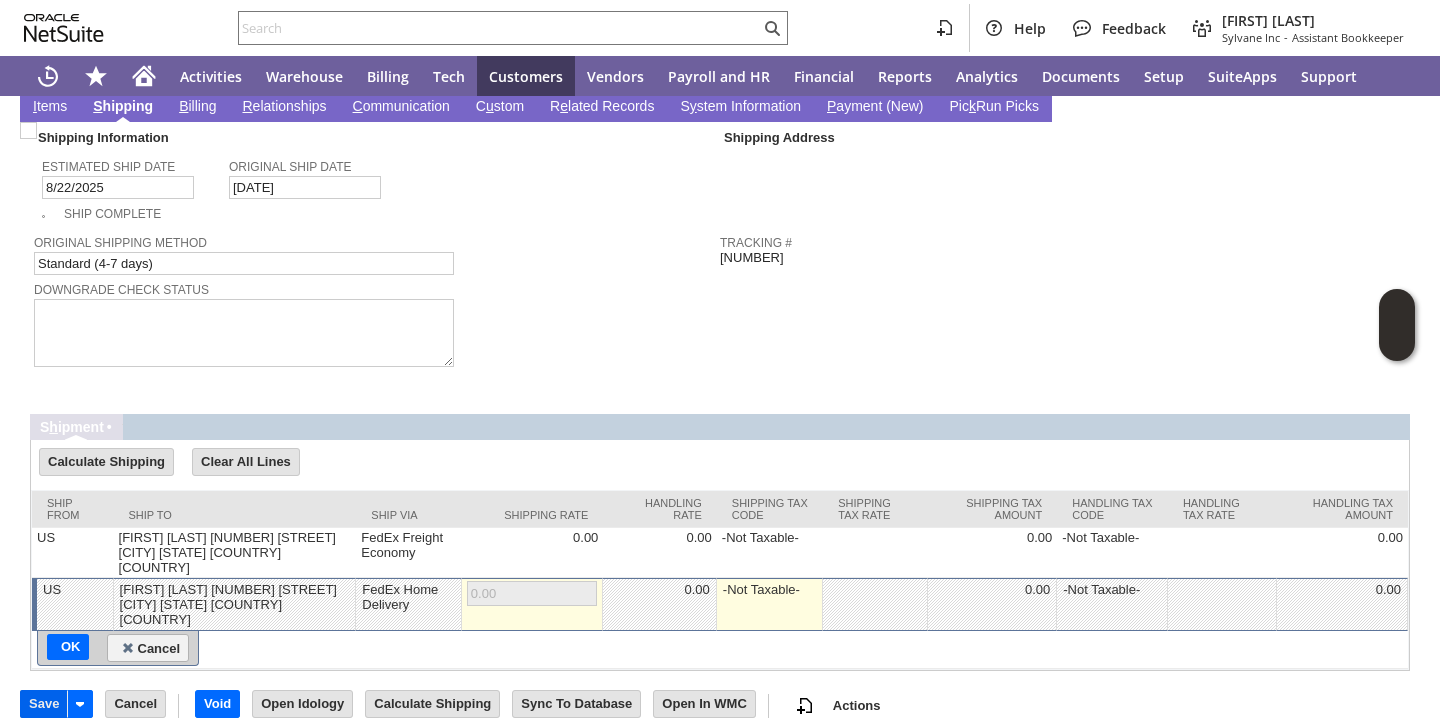 click on "Save" at bounding box center (44, 704) 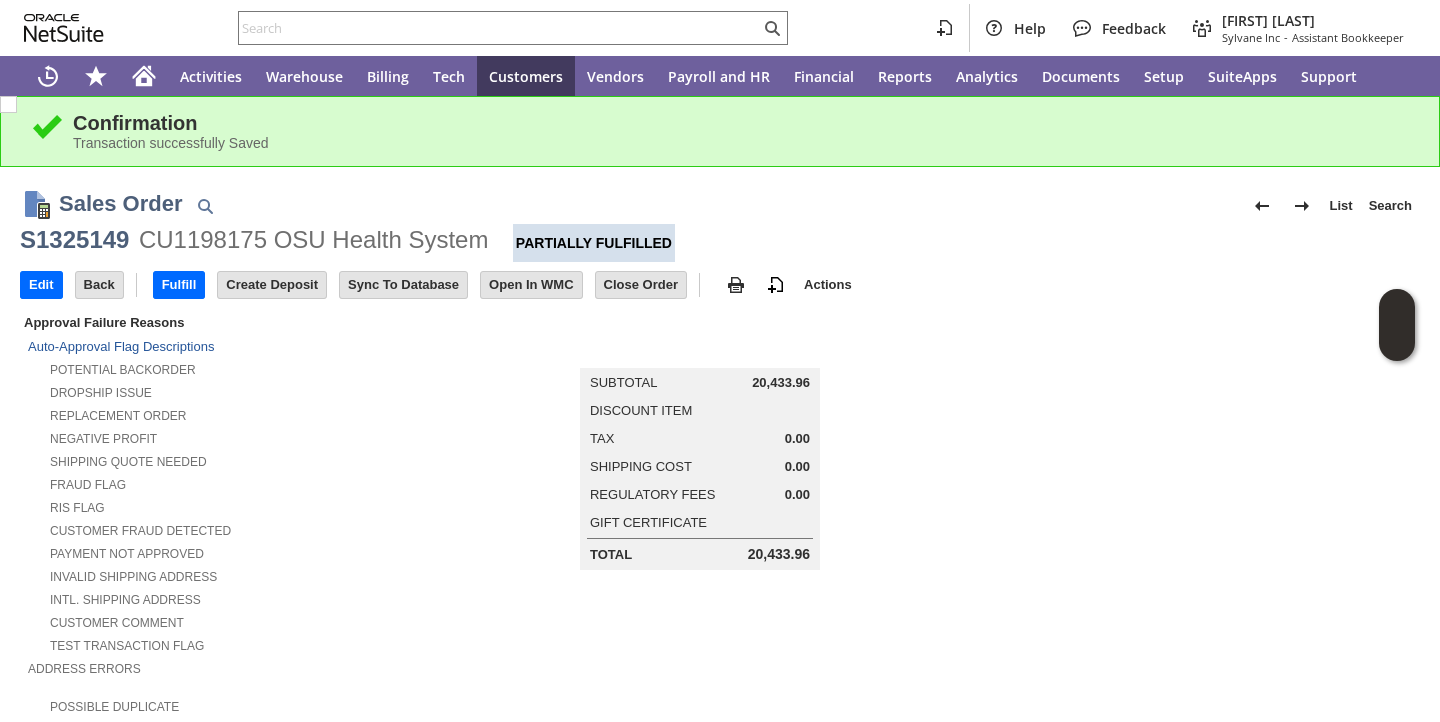 scroll, scrollTop: 0, scrollLeft: 0, axis: both 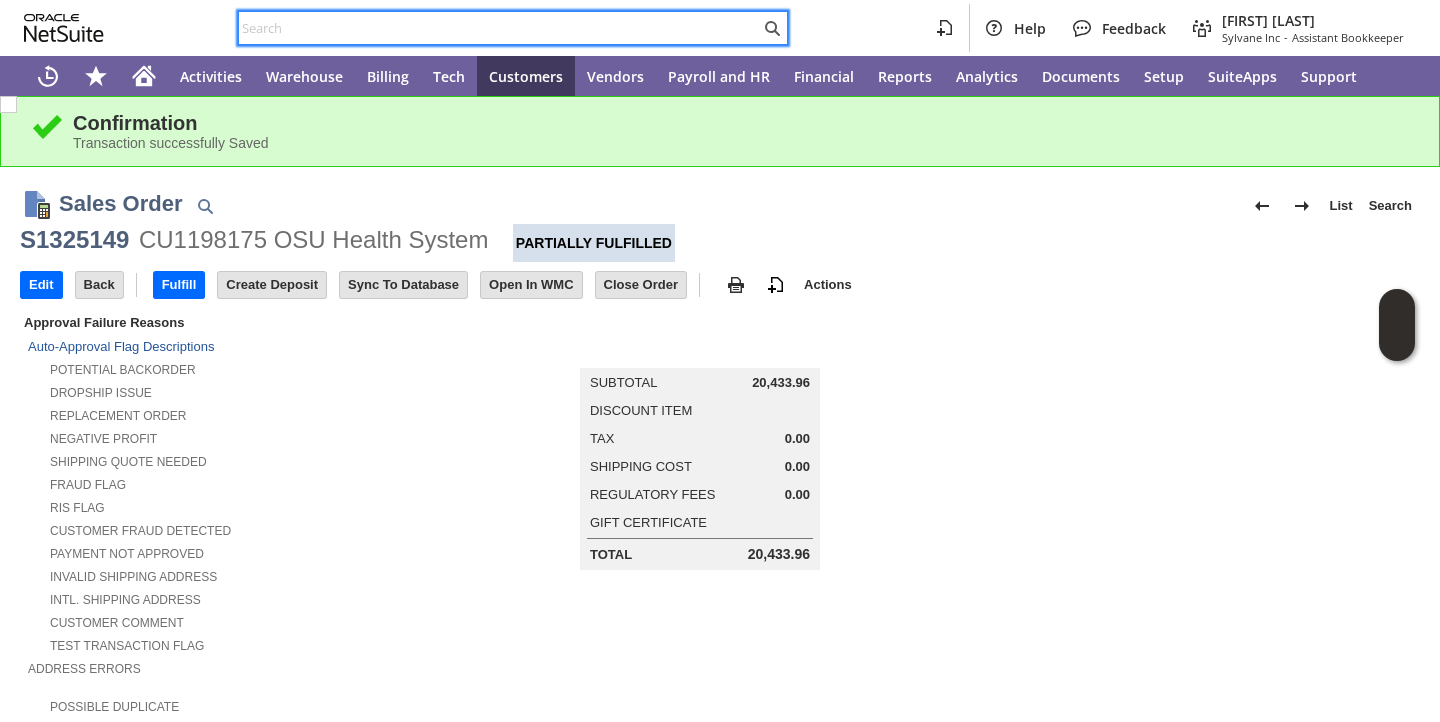 click at bounding box center (499, 28) 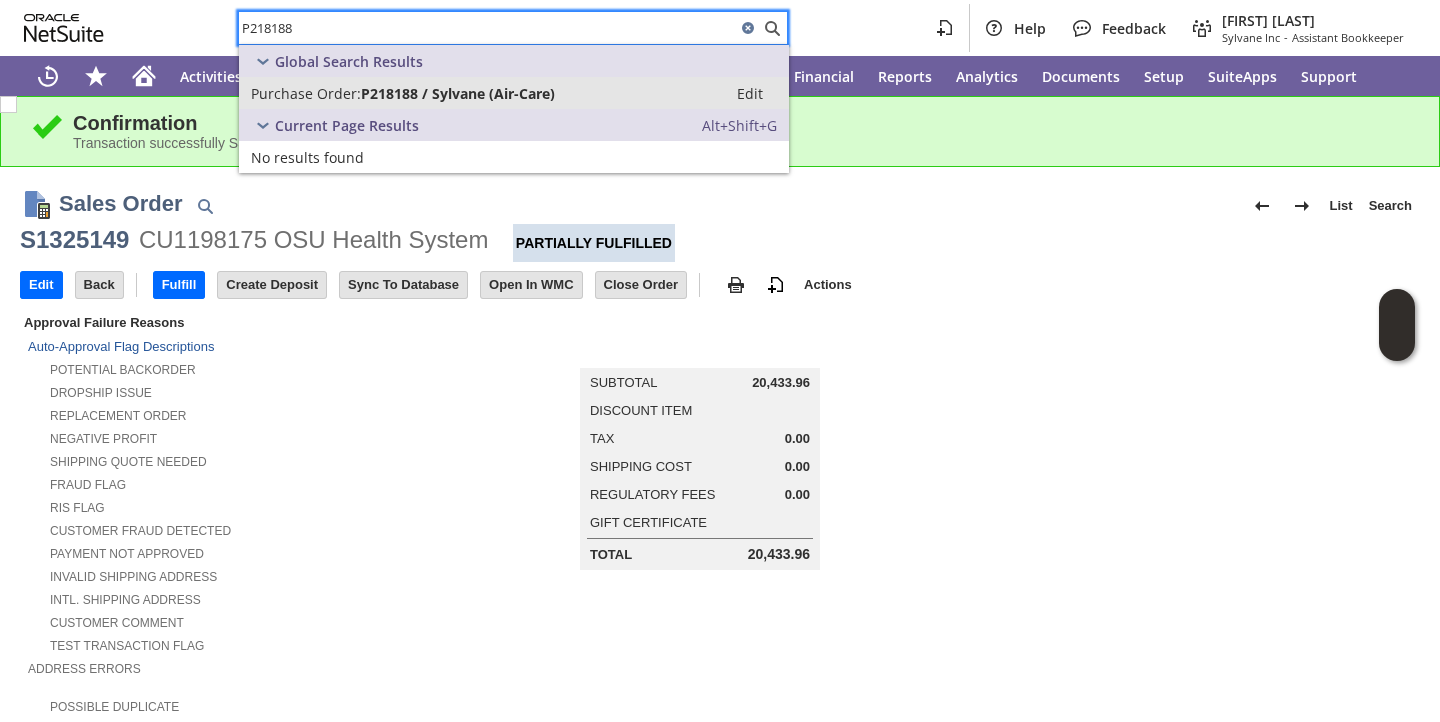 type on "P218188" 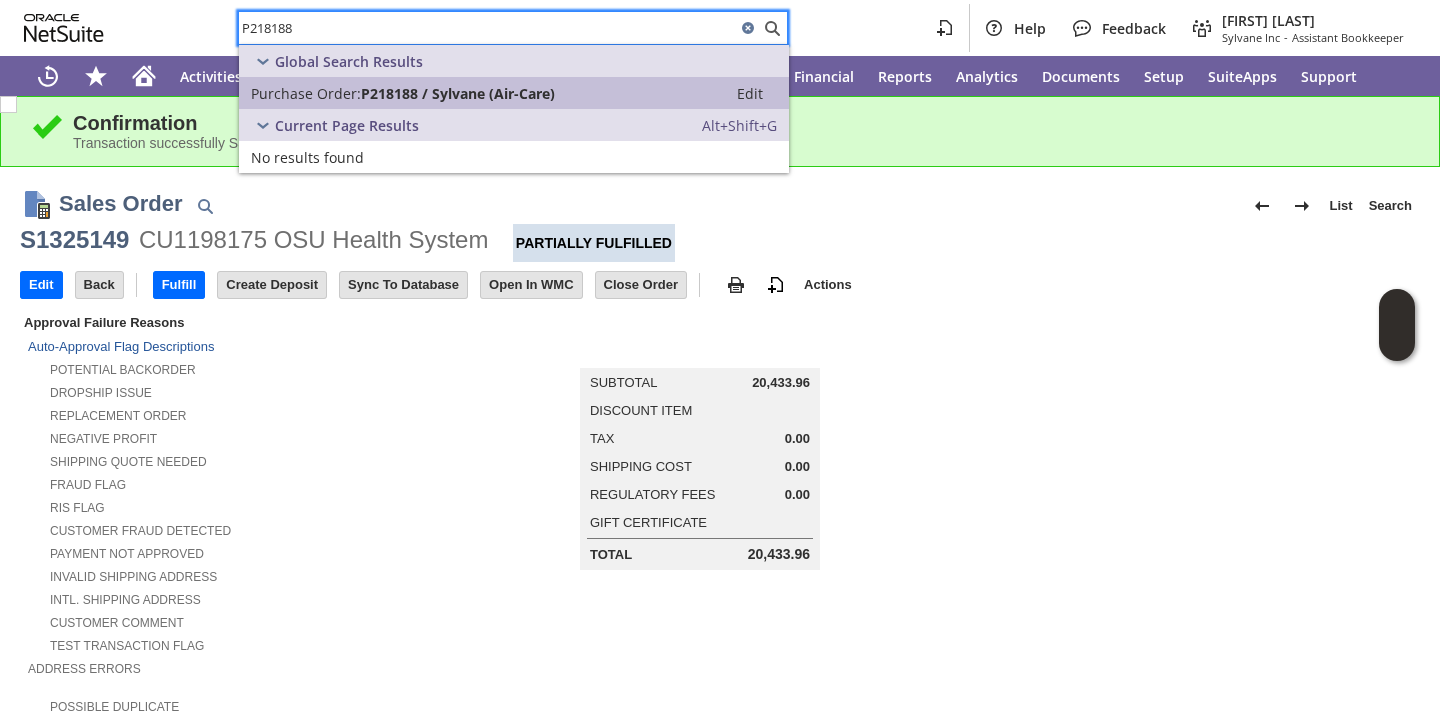 click on "P218188 / Sylvane (Air-Care)" at bounding box center (458, 93) 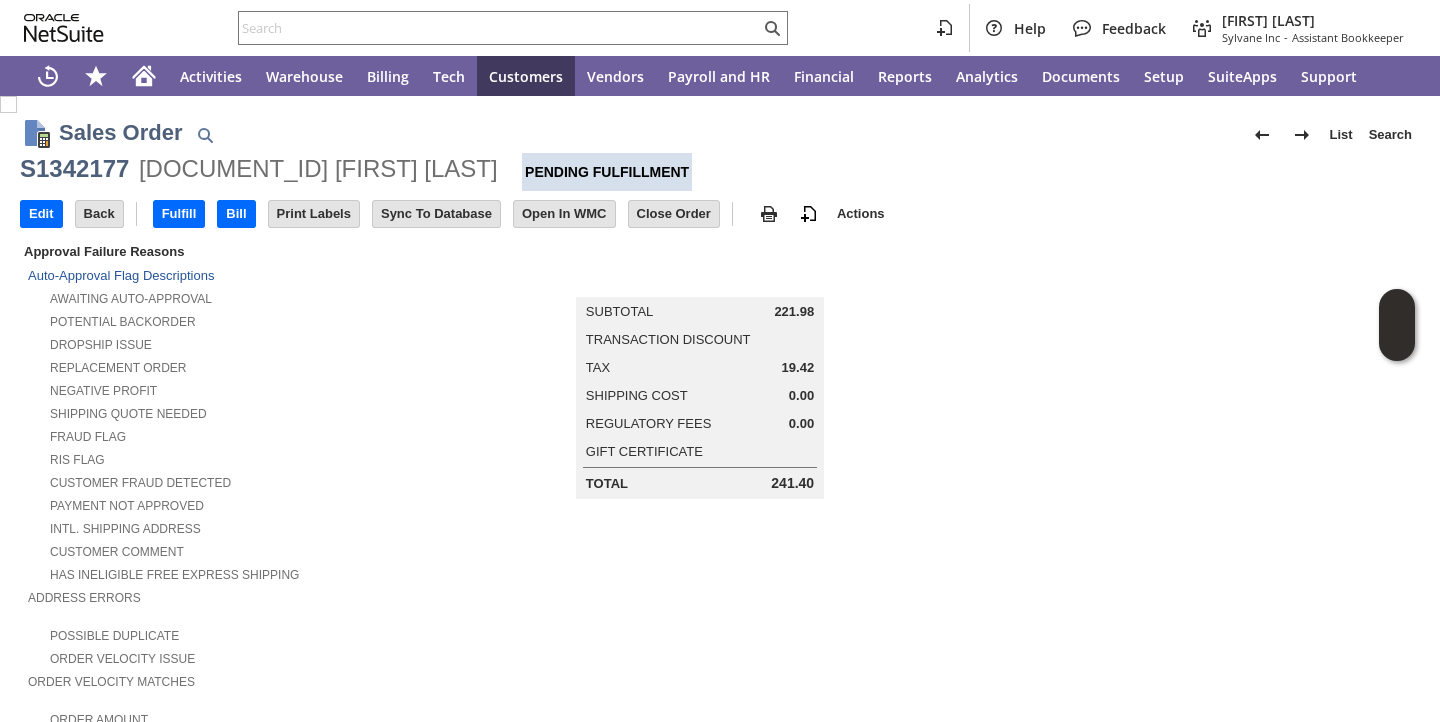 scroll, scrollTop: 0, scrollLeft: 0, axis: both 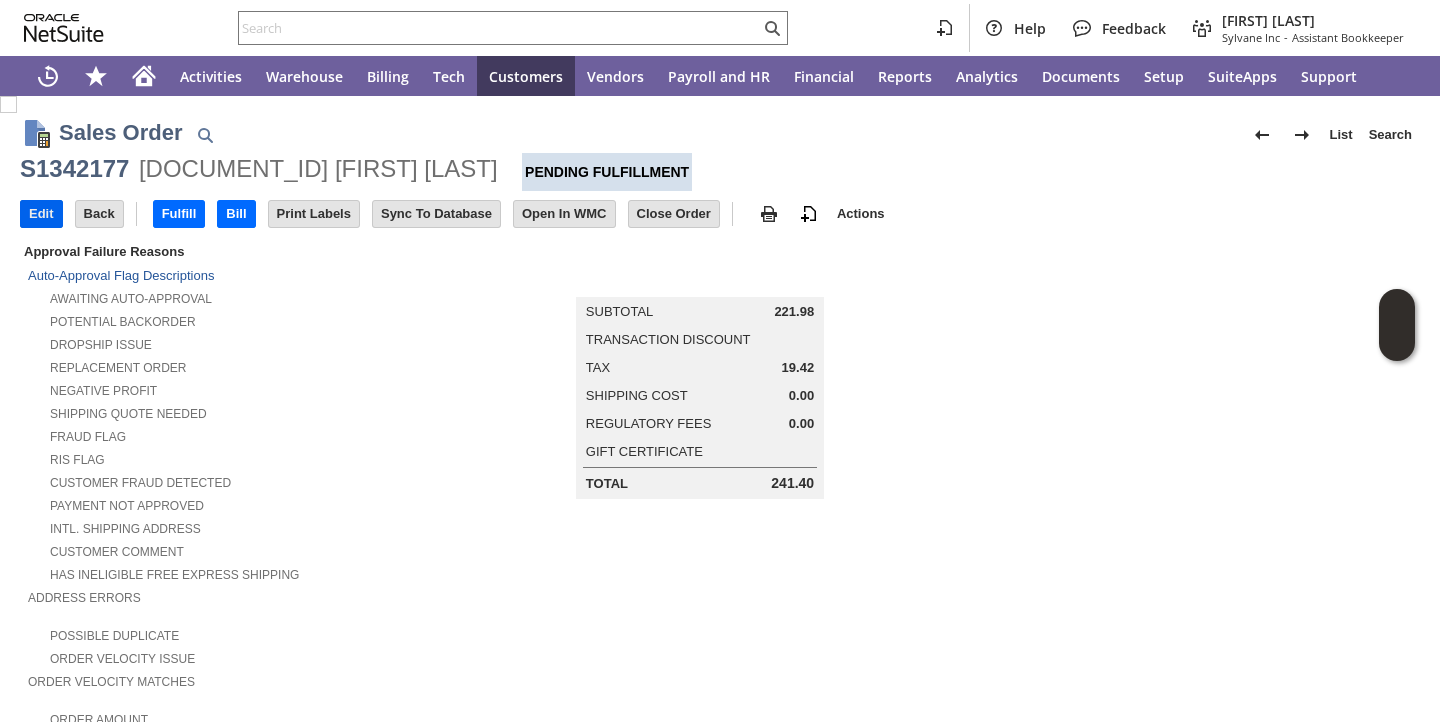 click on "Edit" at bounding box center (41, 214) 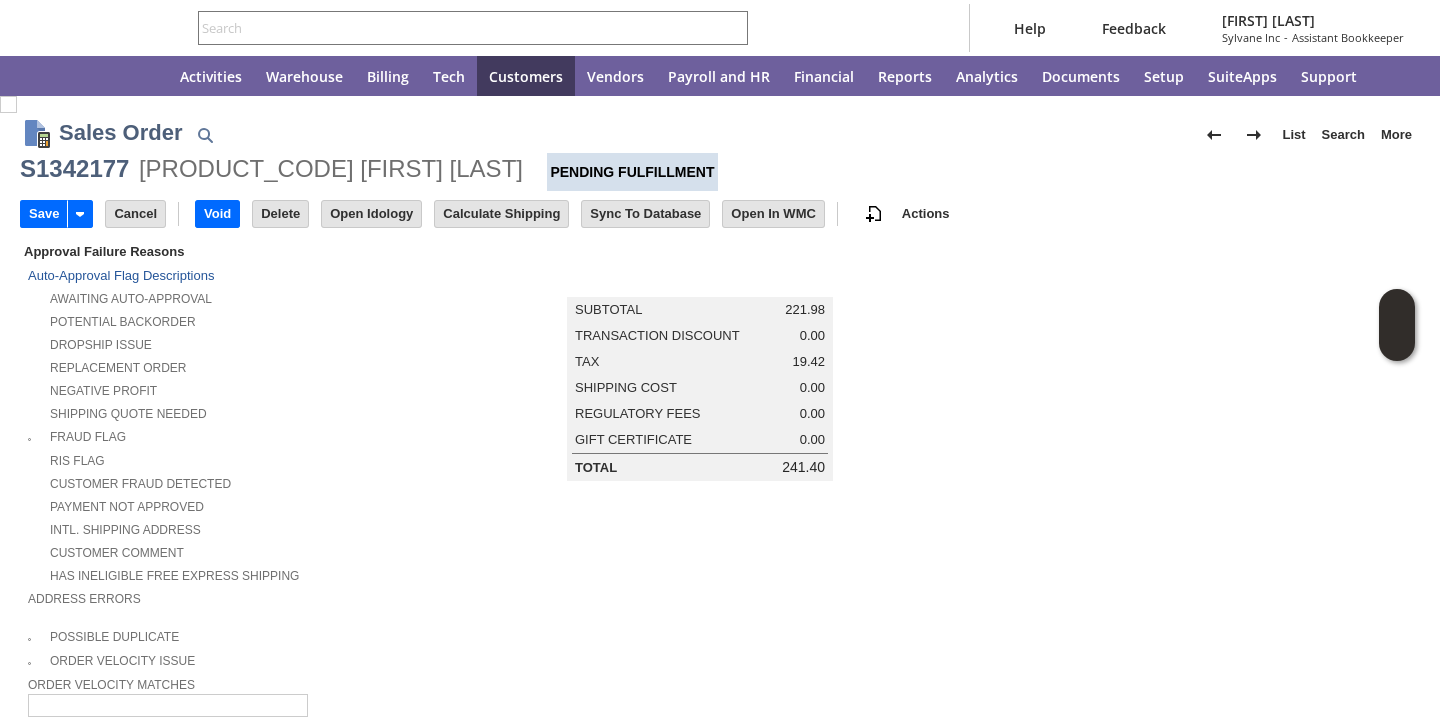type on "Intelligent Recommendations ⁰" 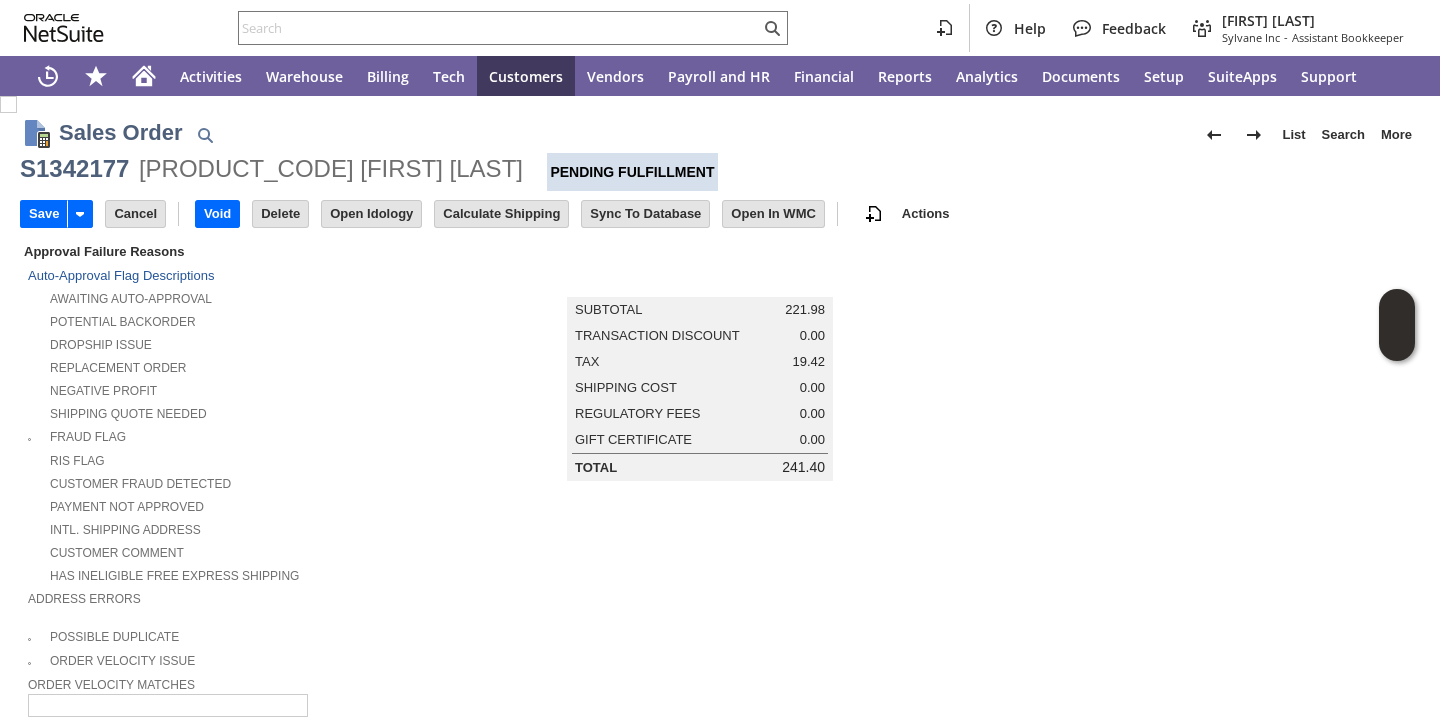 scroll, scrollTop: 0, scrollLeft: 0, axis: both 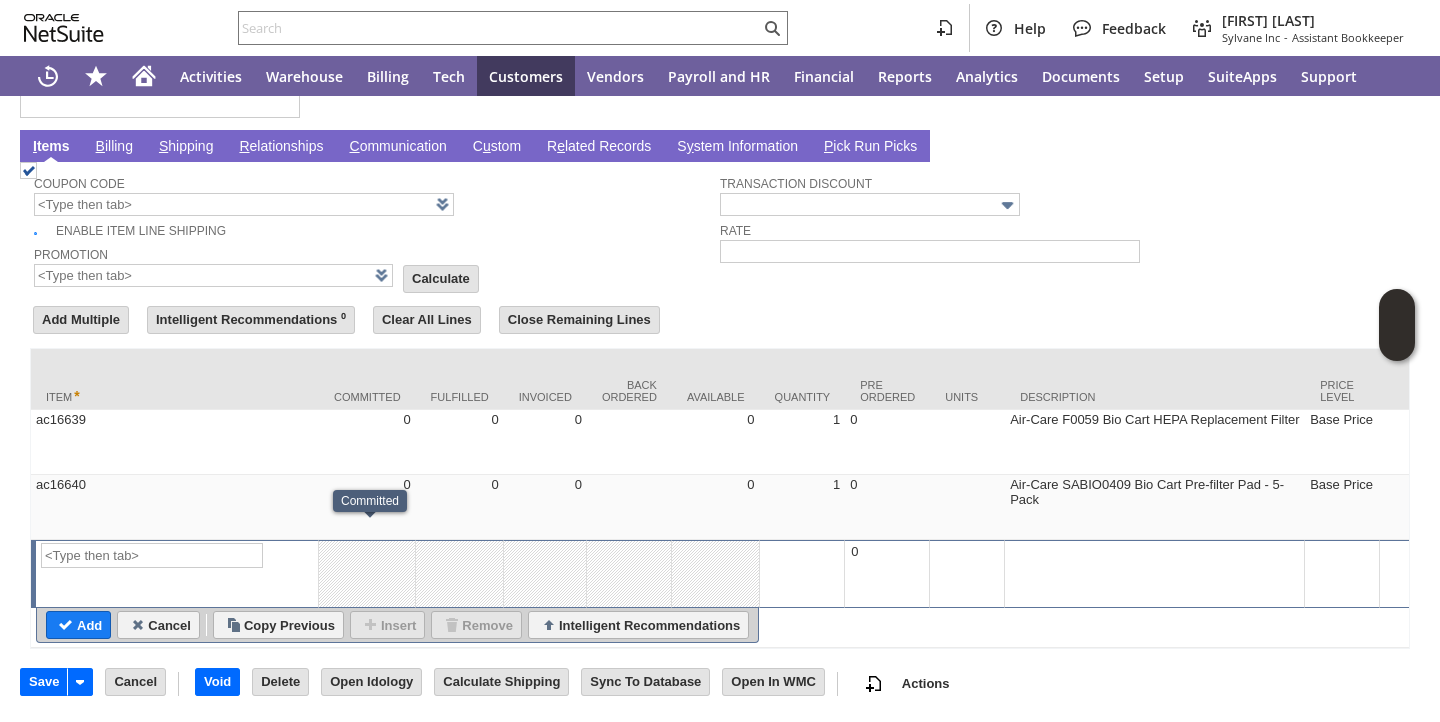 click on "S hipping" at bounding box center (186, 147) 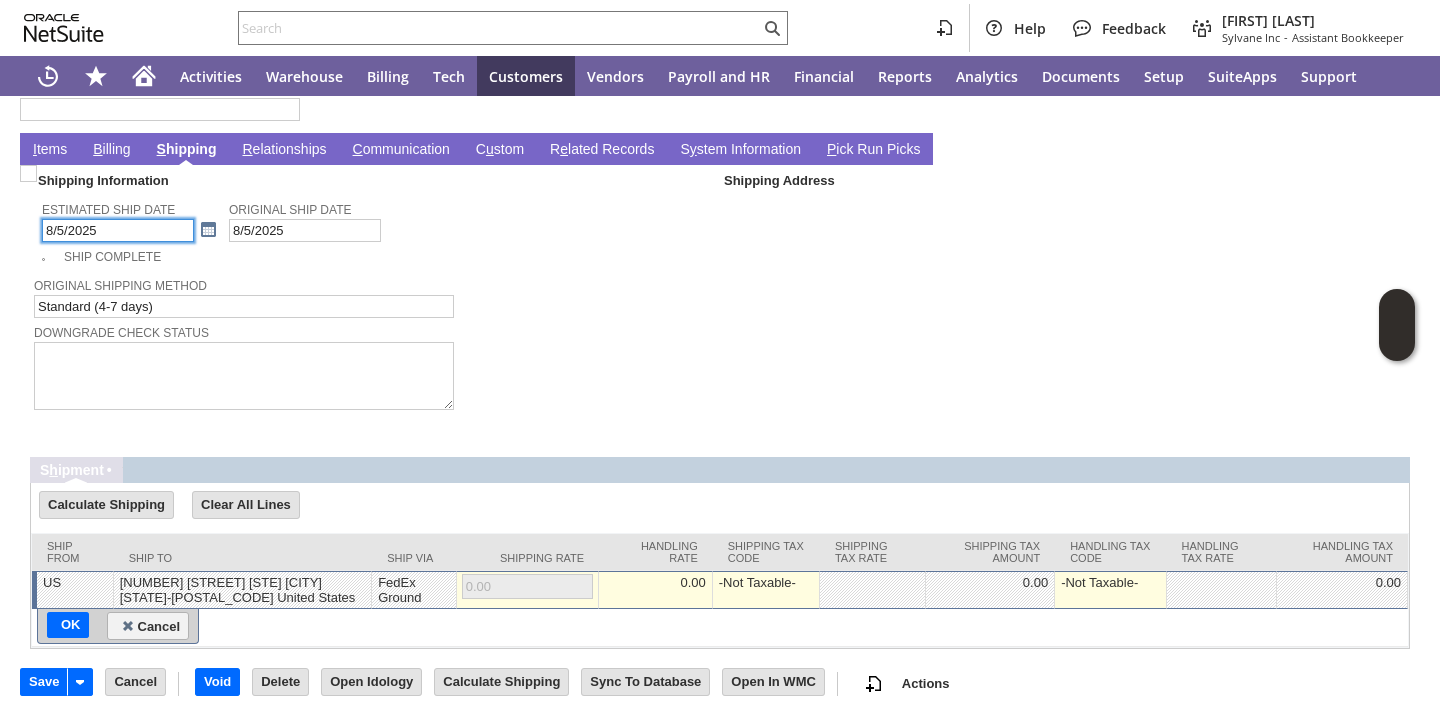 scroll, scrollTop: 1552, scrollLeft: 0, axis: vertical 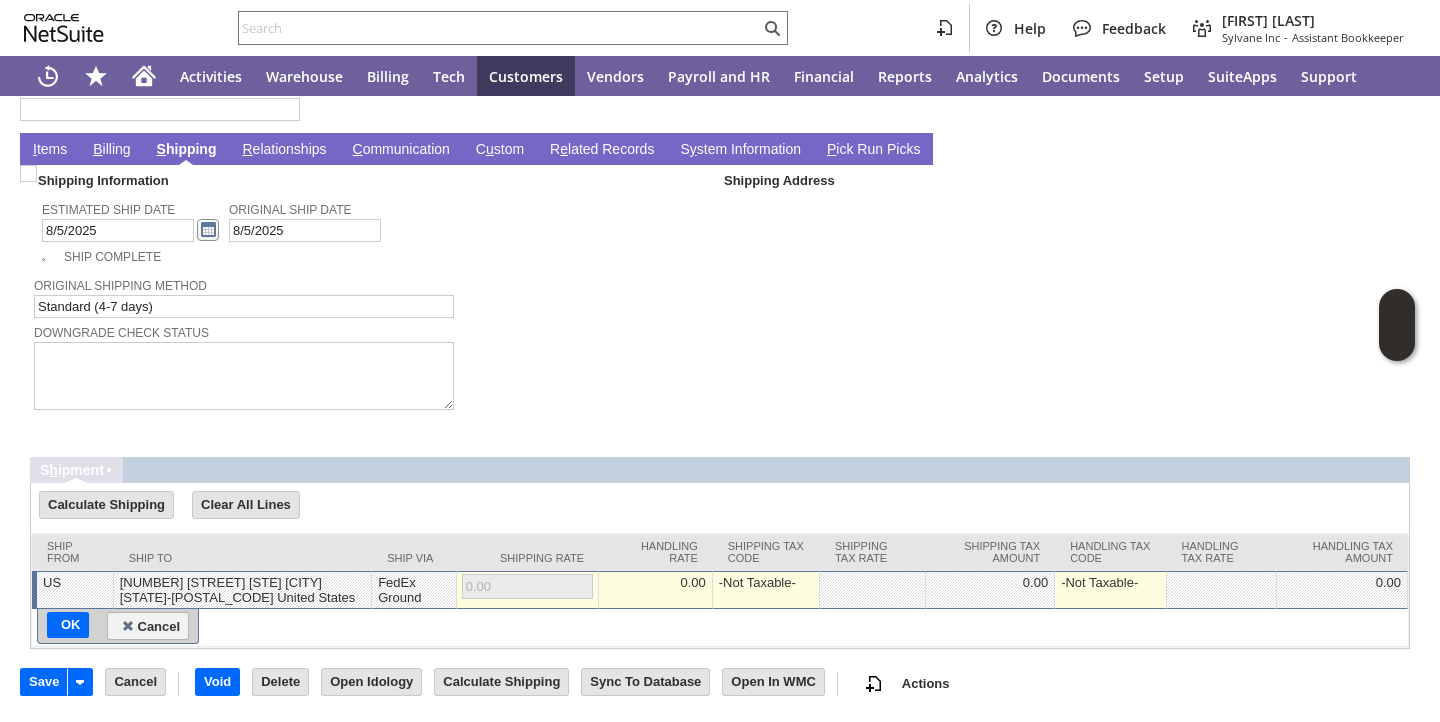 click at bounding box center [208, 230] 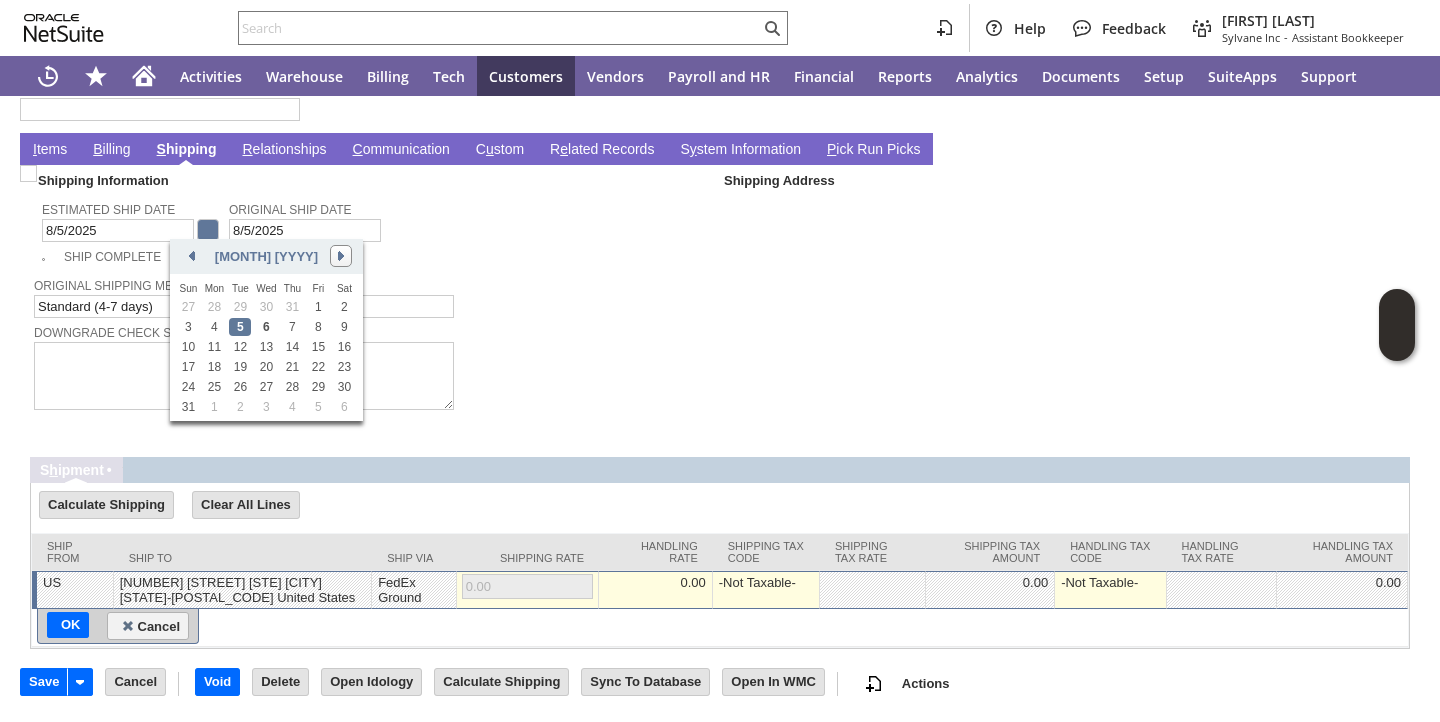 click at bounding box center [341, 256] 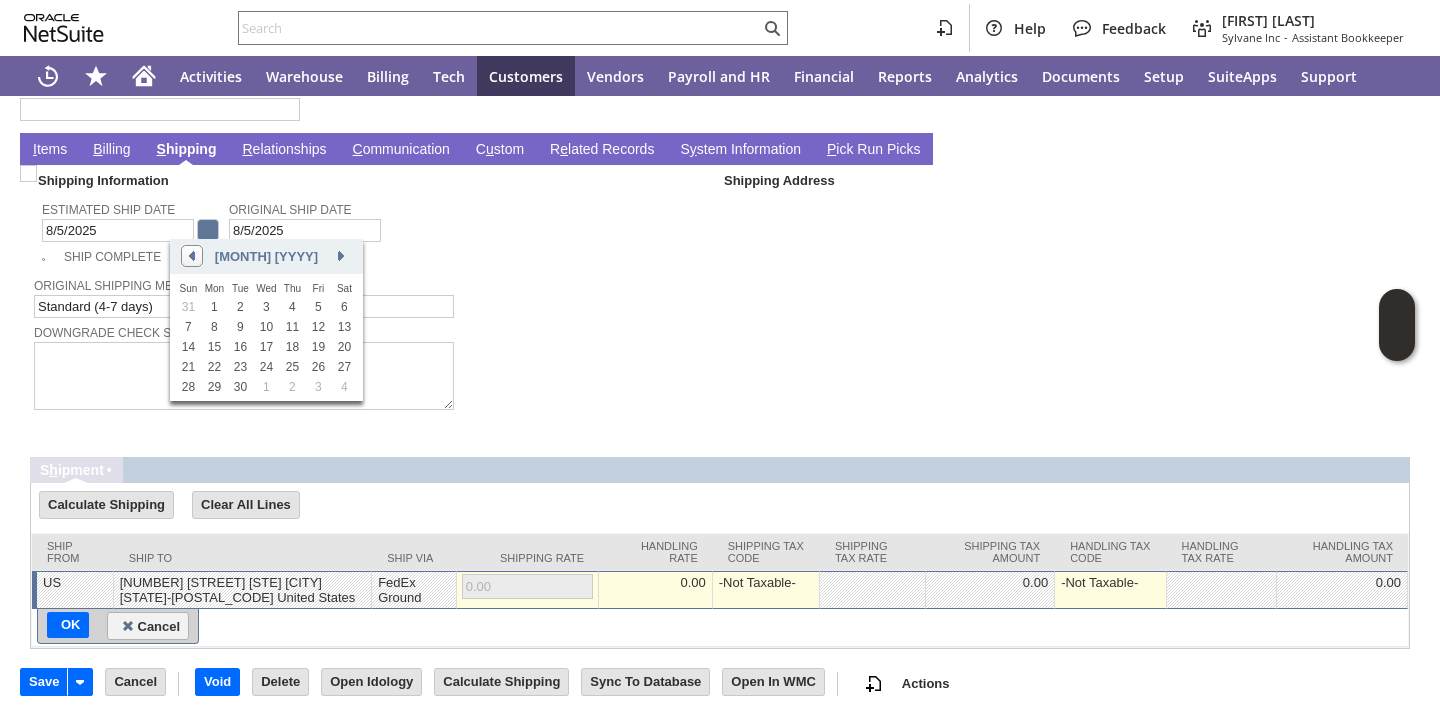 click at bounding box center [192, 256] 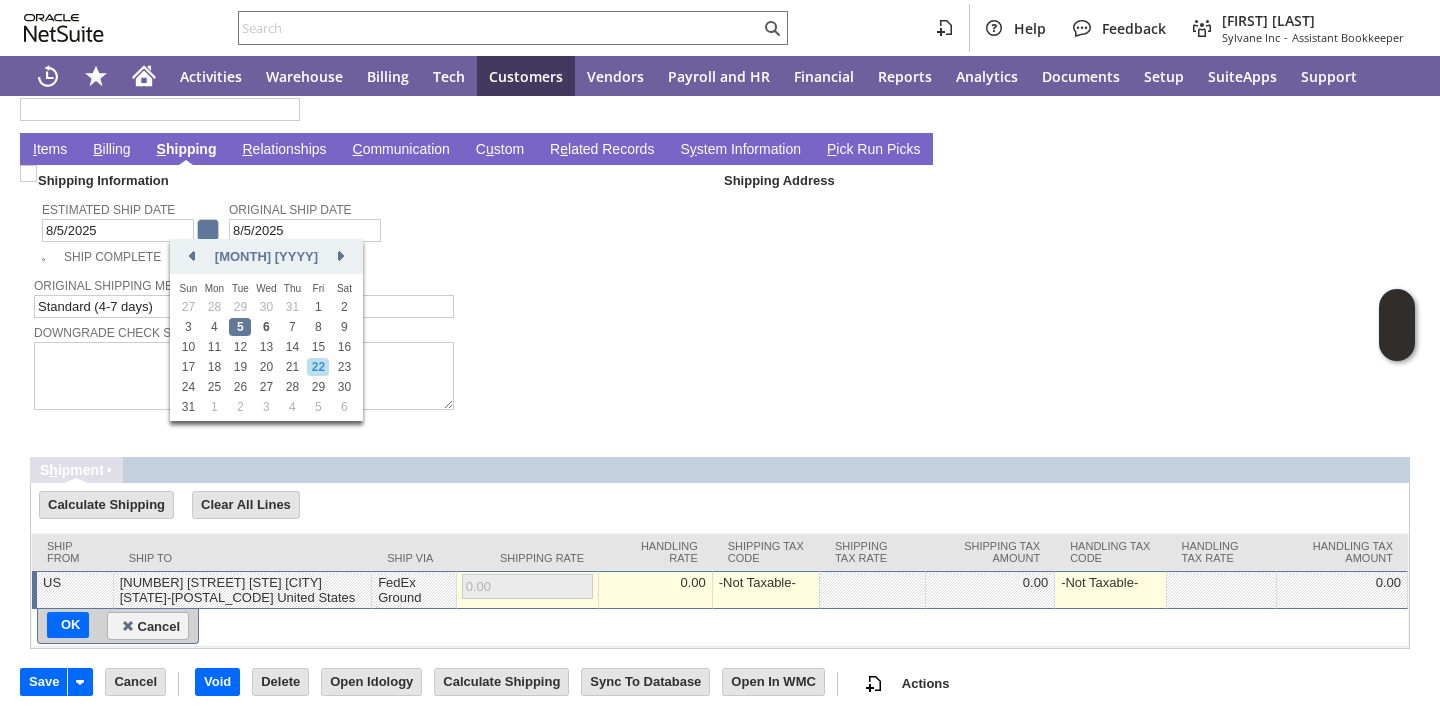 click on "22" at bounding box center (318, 367) 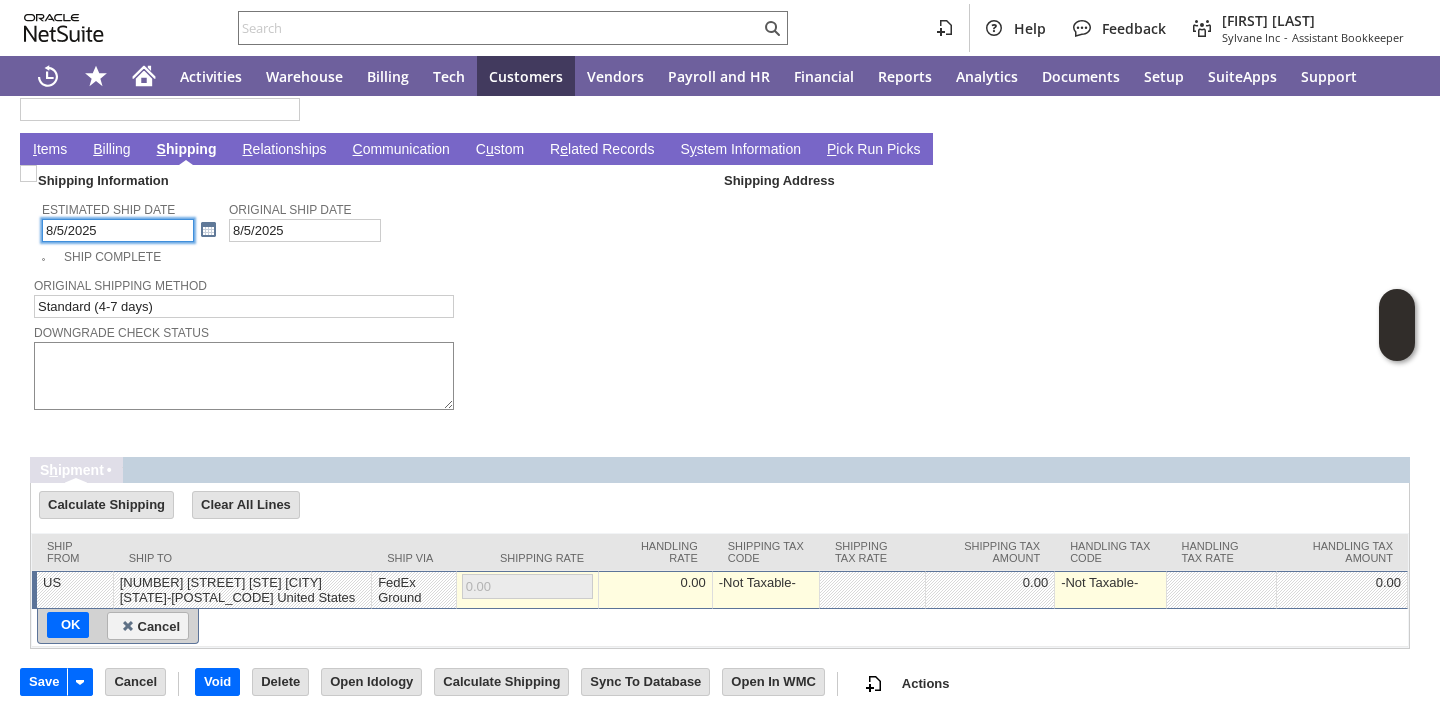 type on "8/22/2025" 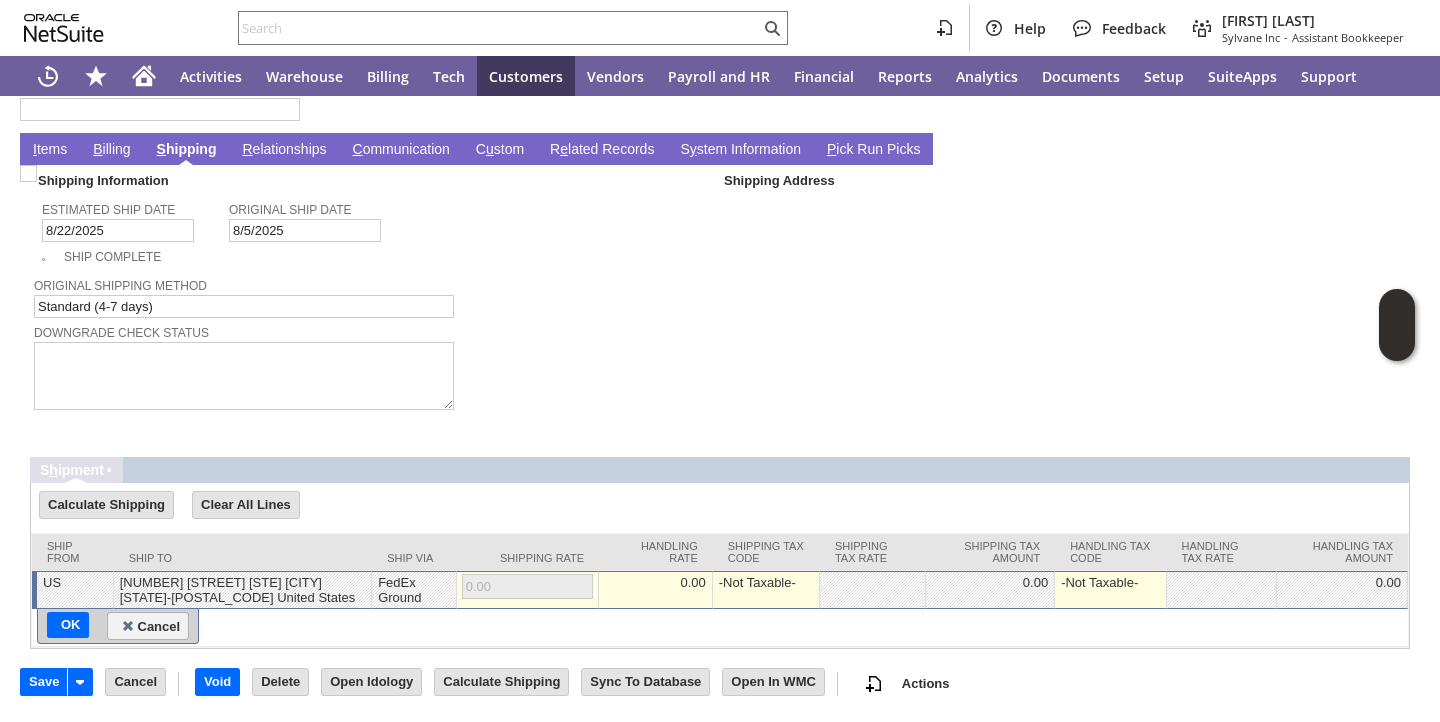 click on "I tems" at bounding box center (50, 150) 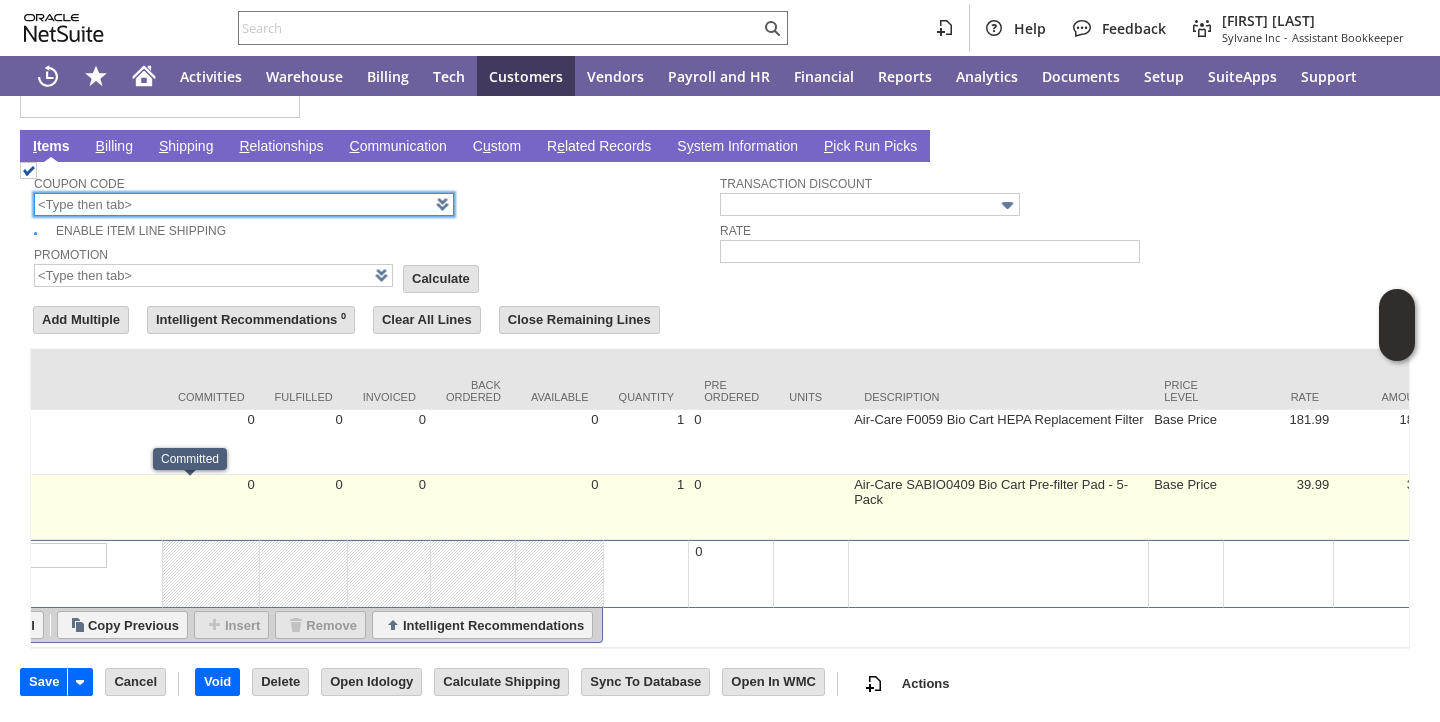 scroll, scrollTop: 0, scrollLeft: 157, axis: horizontal 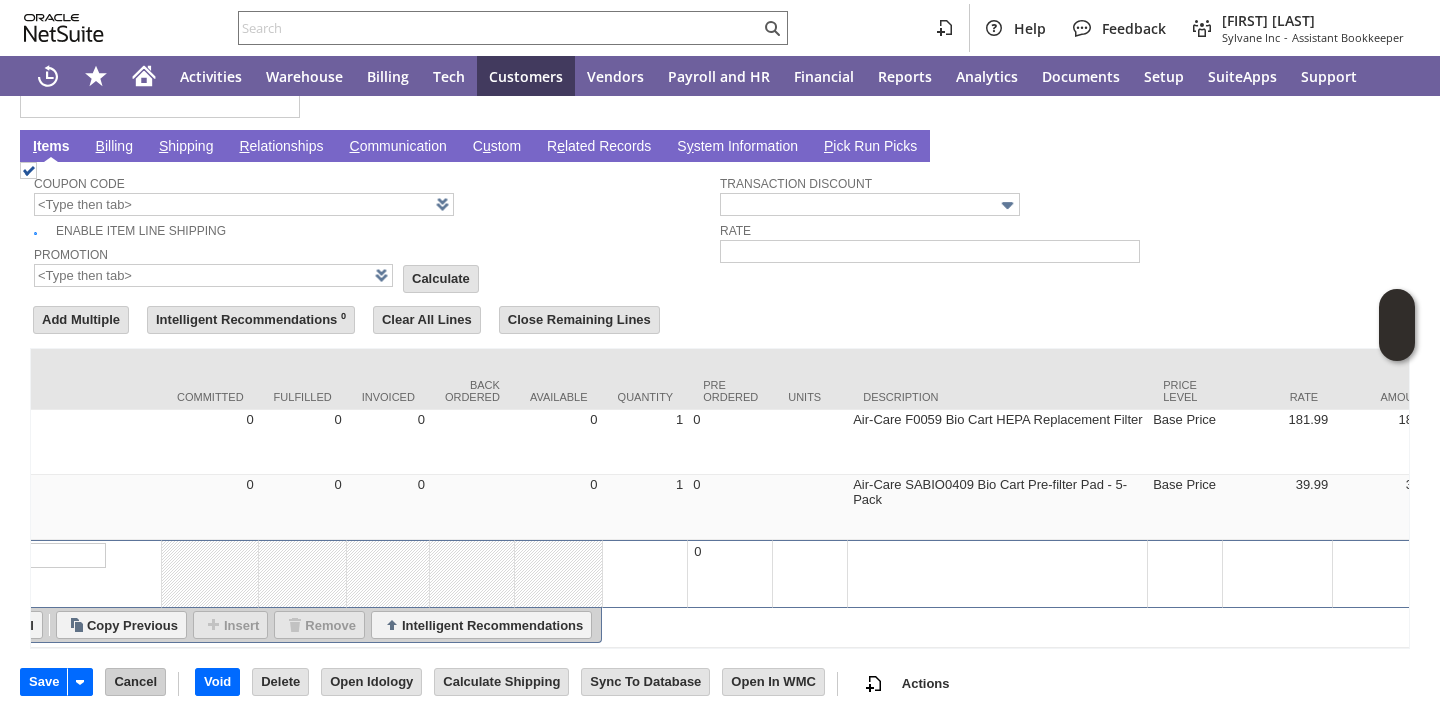 click on "Cancel" at bounding box center (135, 682) 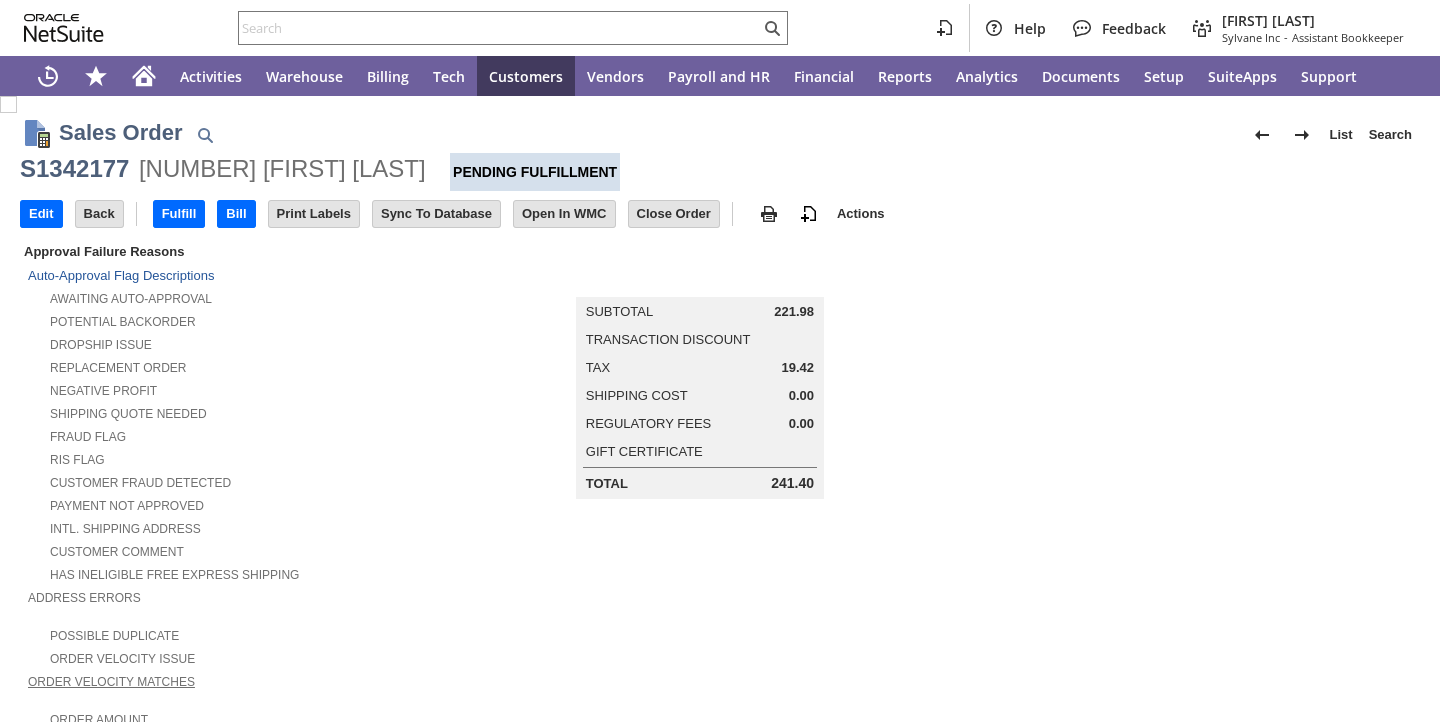 scroll, scrollTop: 0, scrollLeft: 0, axis: both 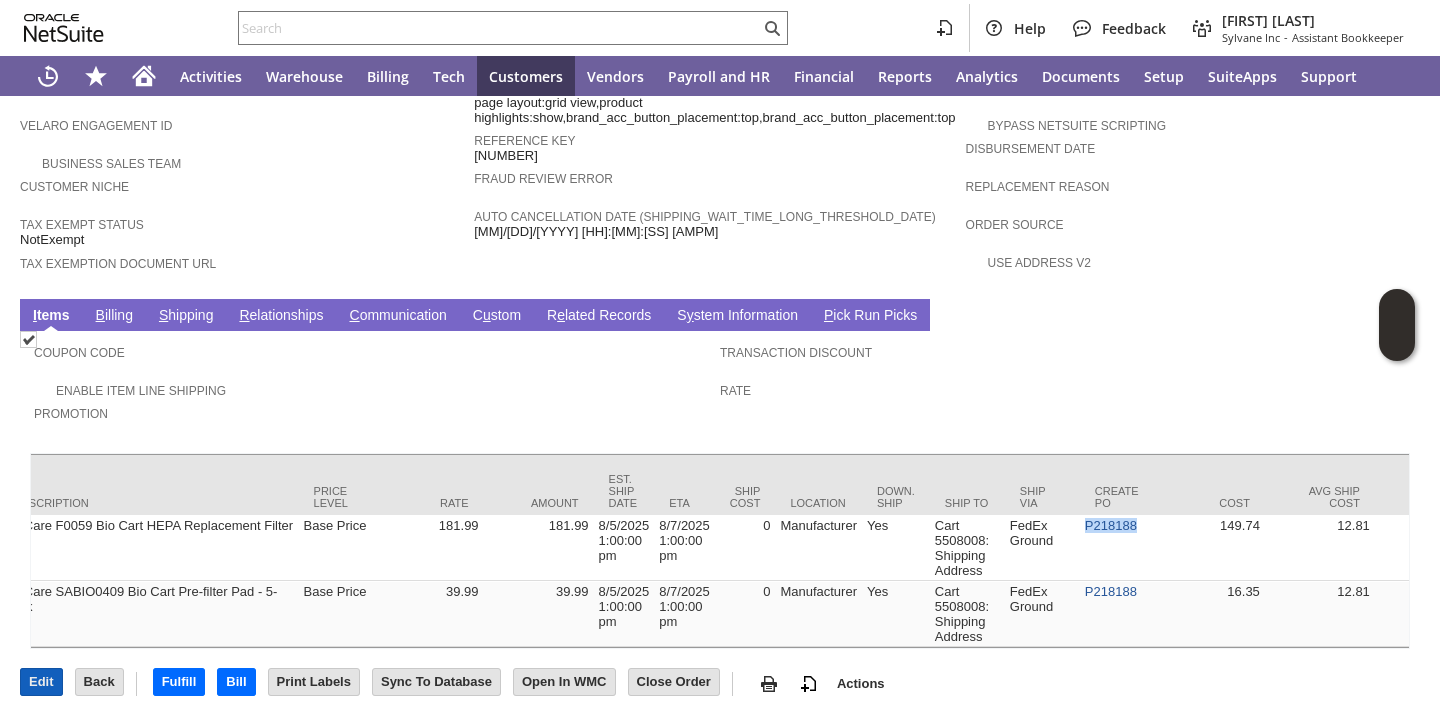 click on "Edit" at bounding box center (41, 682) 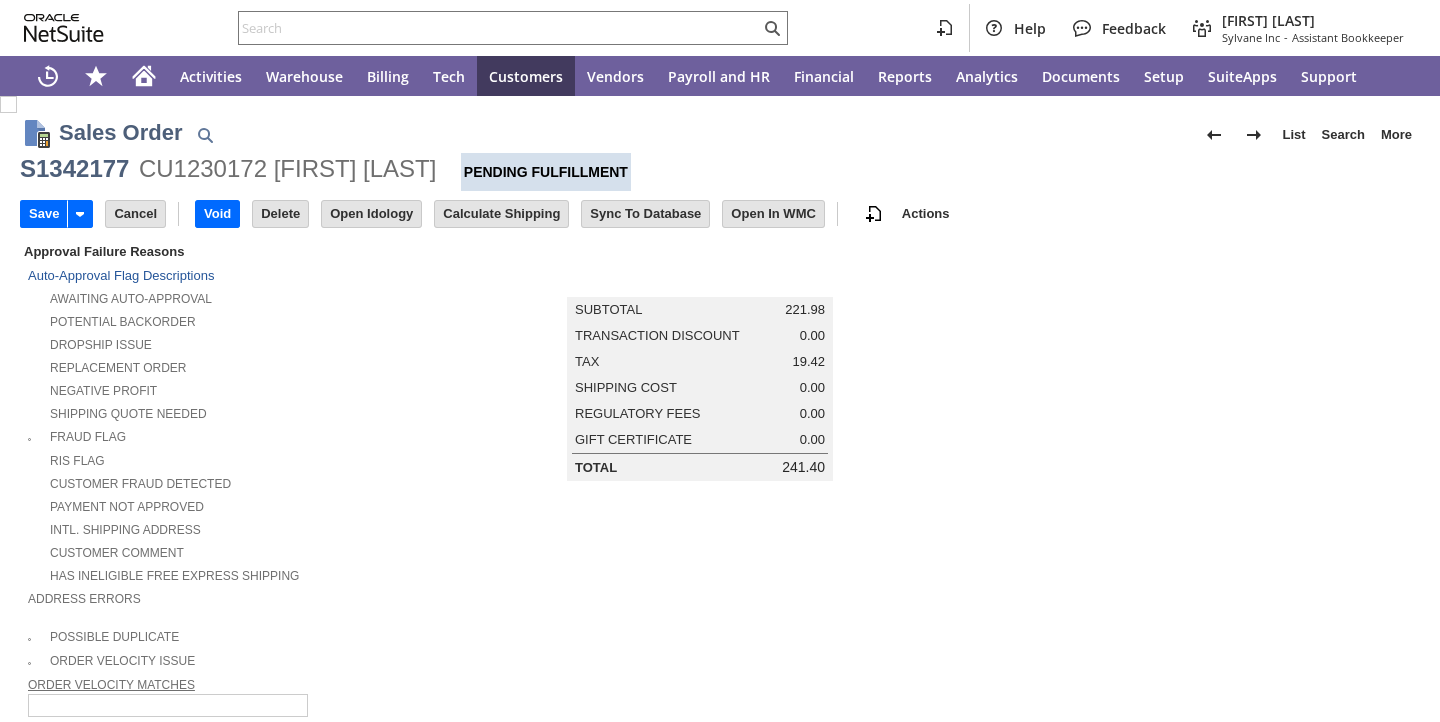 scroll, scrollTop: 0, scrollLeft: 0, axis: both 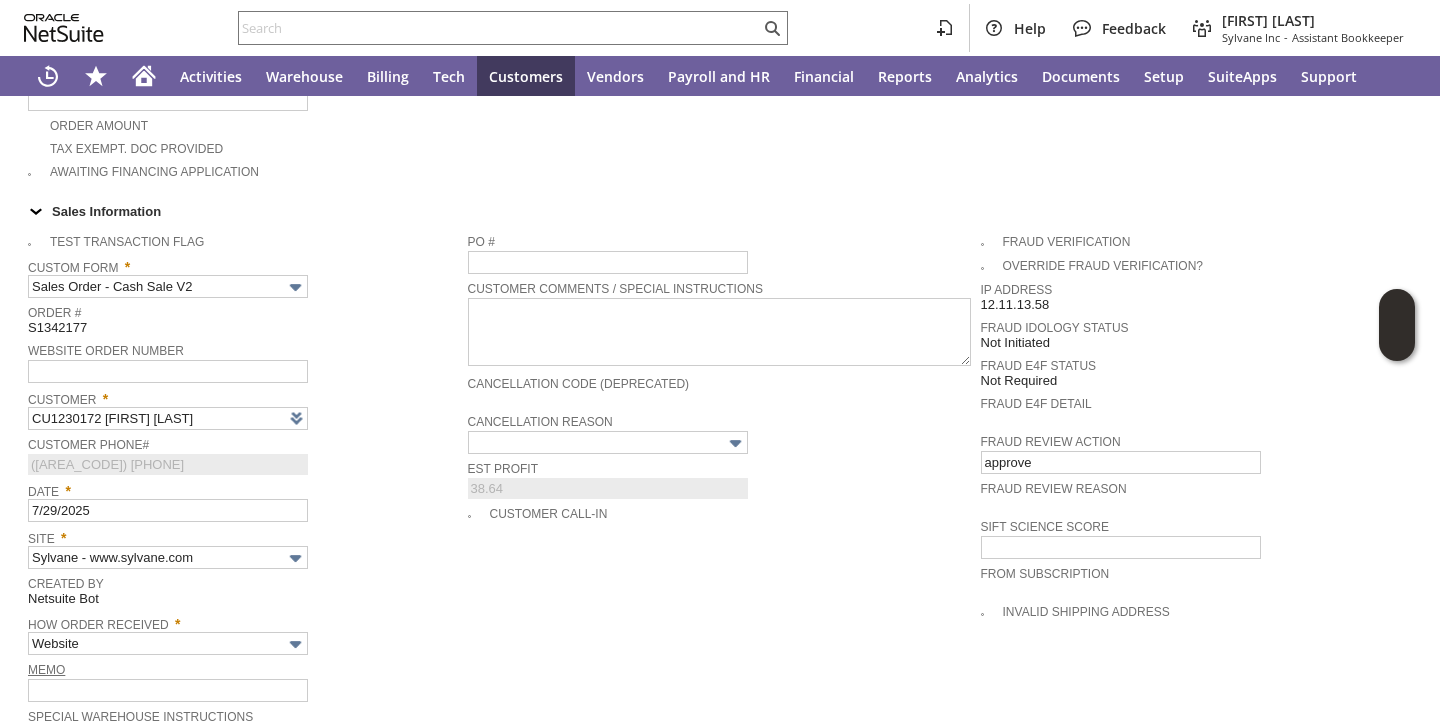 type on "Intelligent Recommendations ⁰" 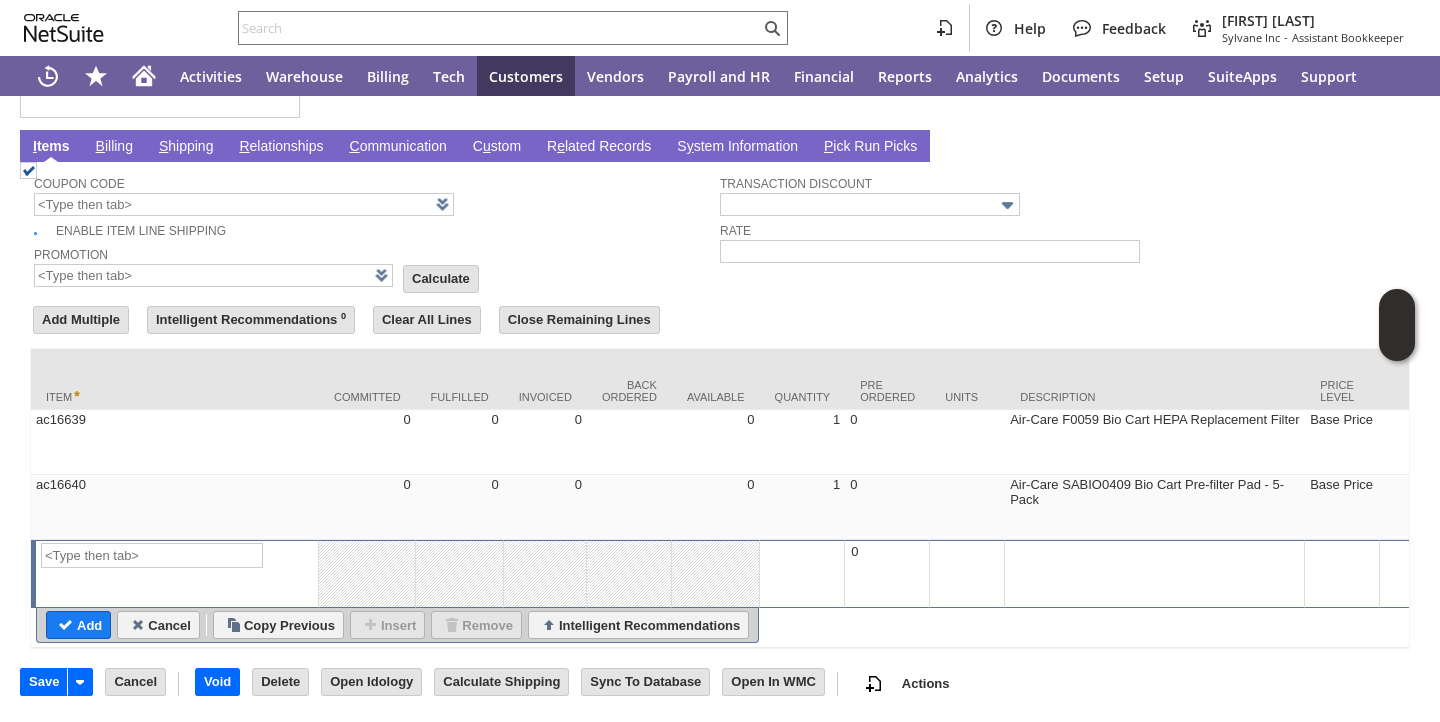scroll, scrollTop: 1577, scrollLeft: 0, axis: vertical 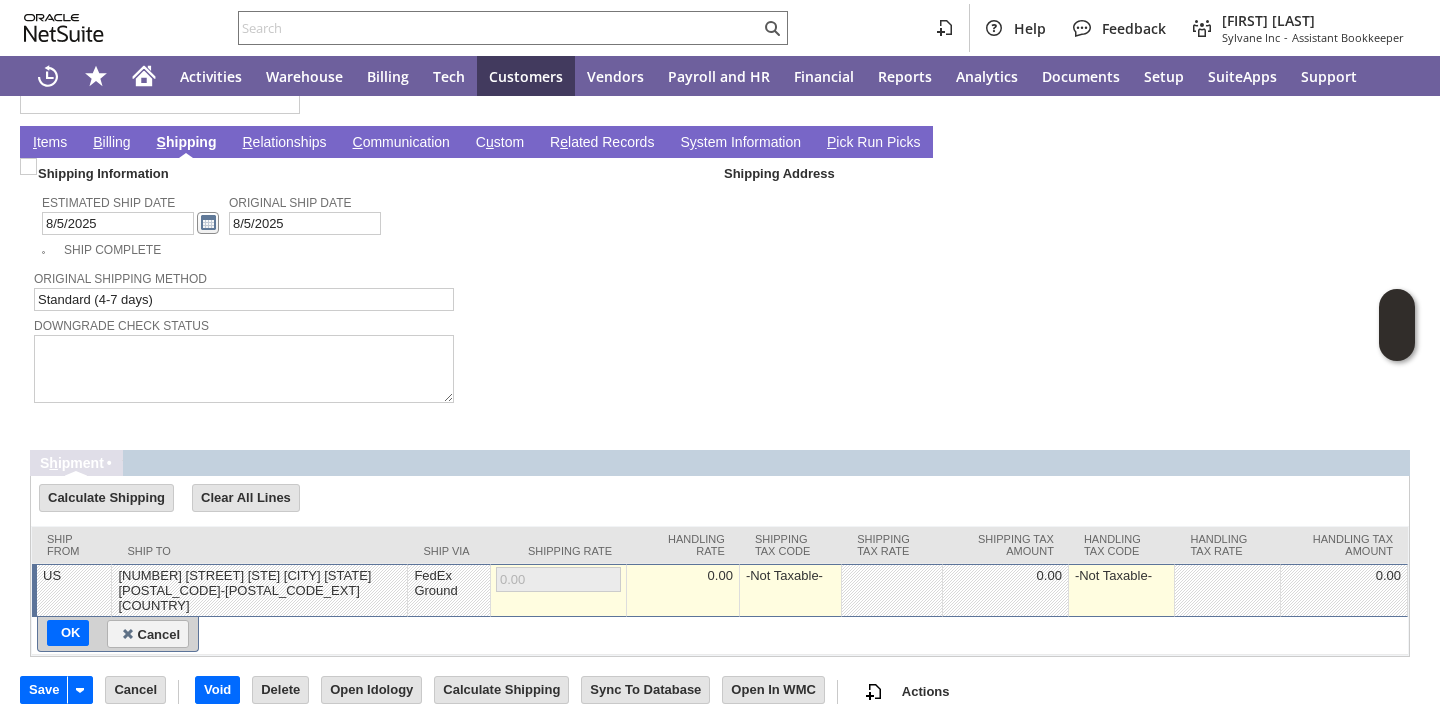 click at bounding box center (208, 223) 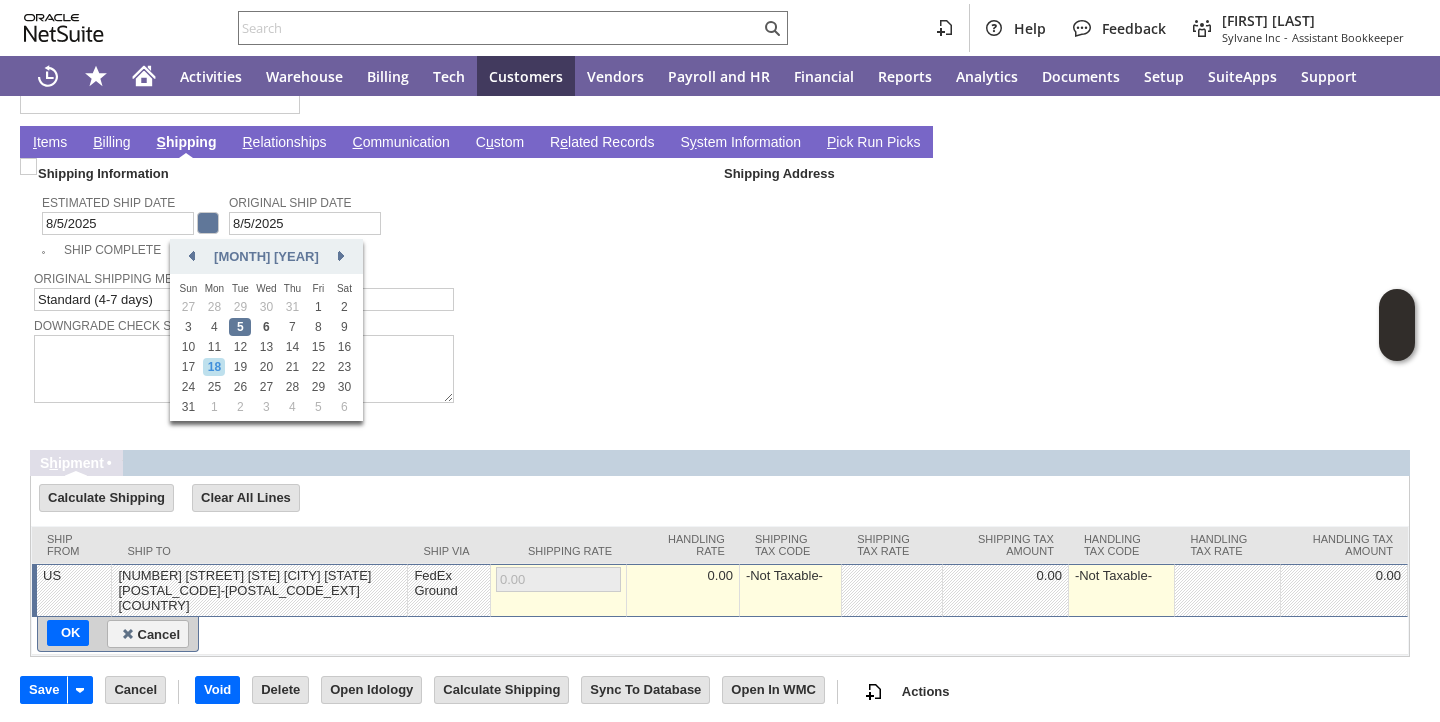 click on "18" at bounding box center [214, 367] 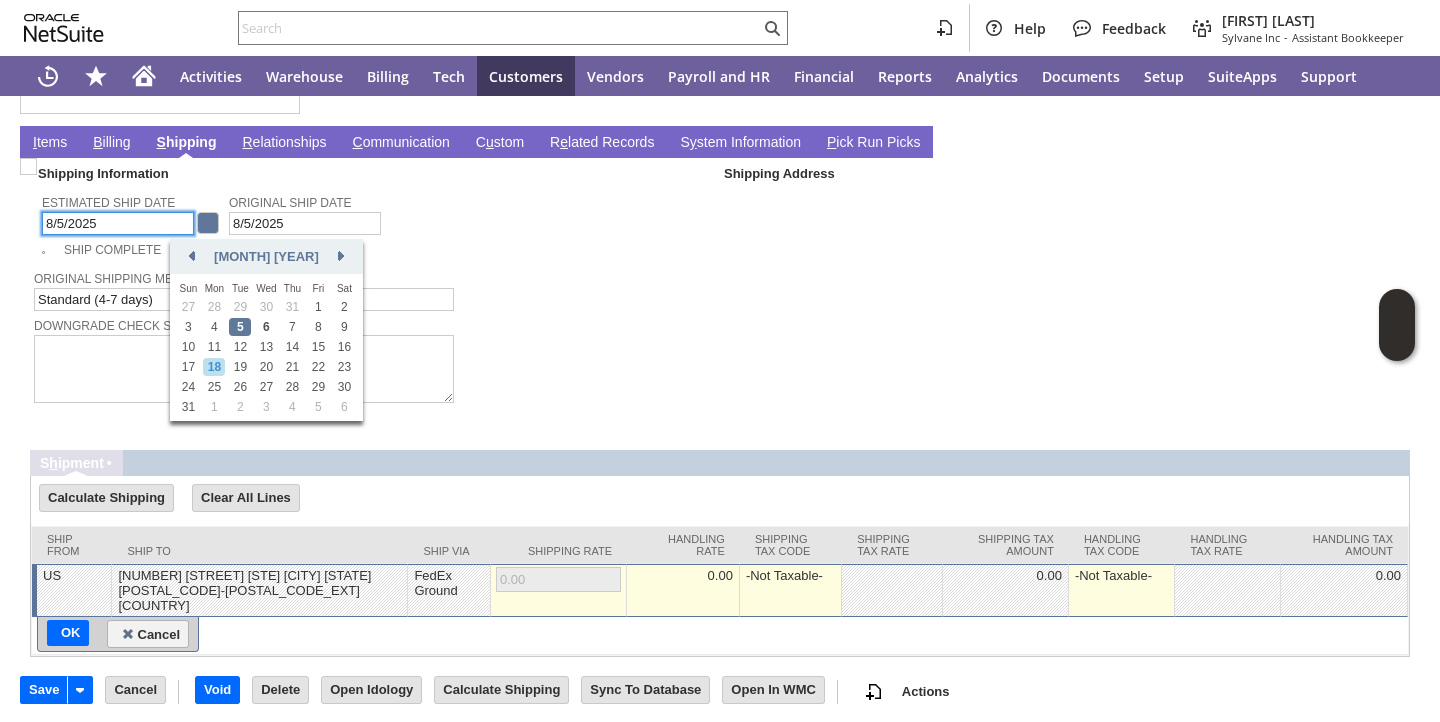 type on "8/18/2025" 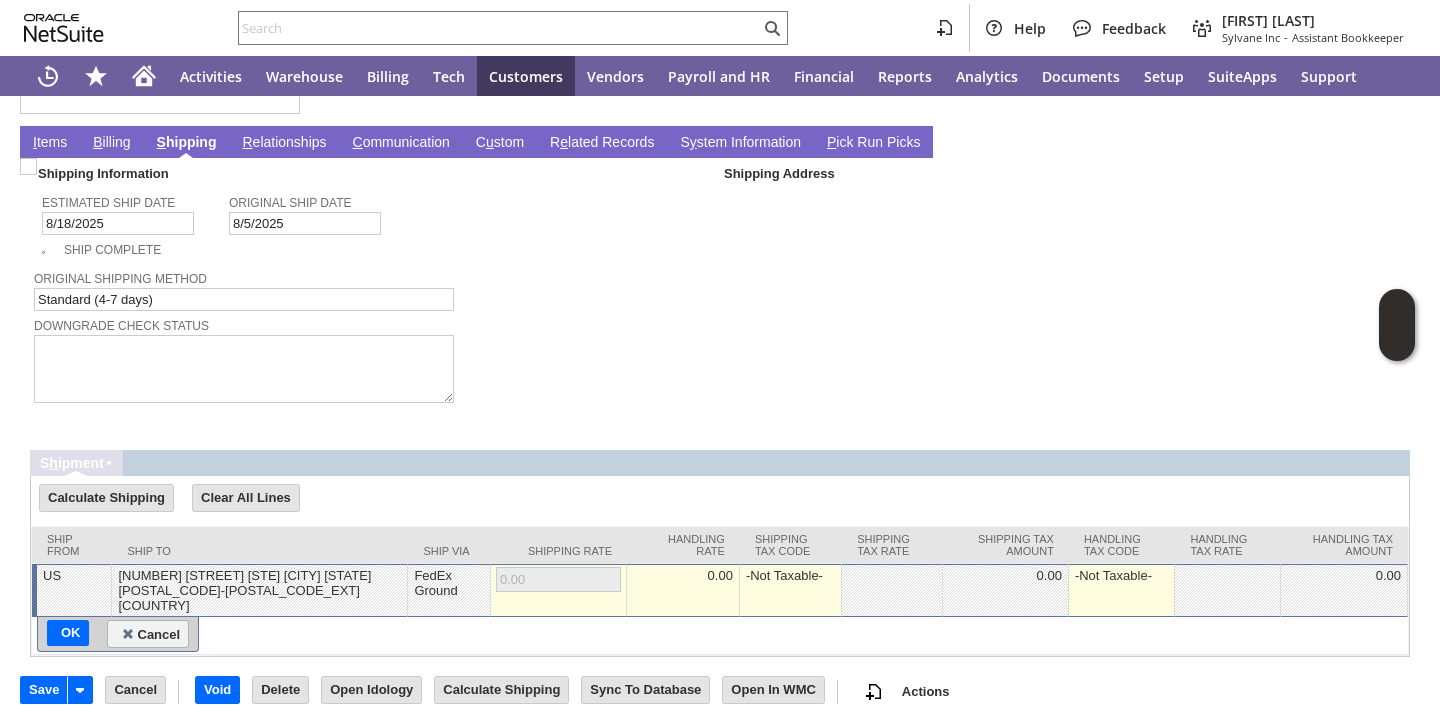 click on "I tems" at bounding box center (50, 143) 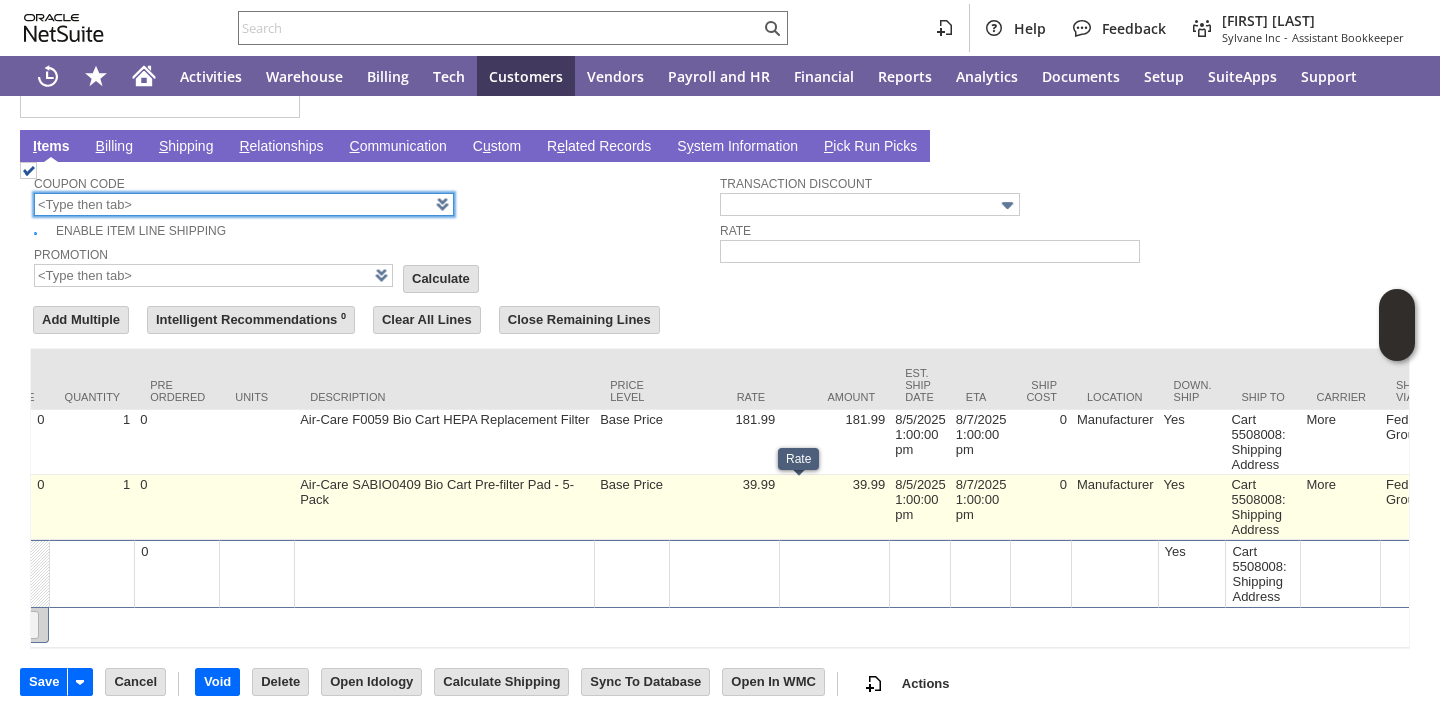 scroll, scrollTop: 0, scrollLeft: 741, axis: horizontal 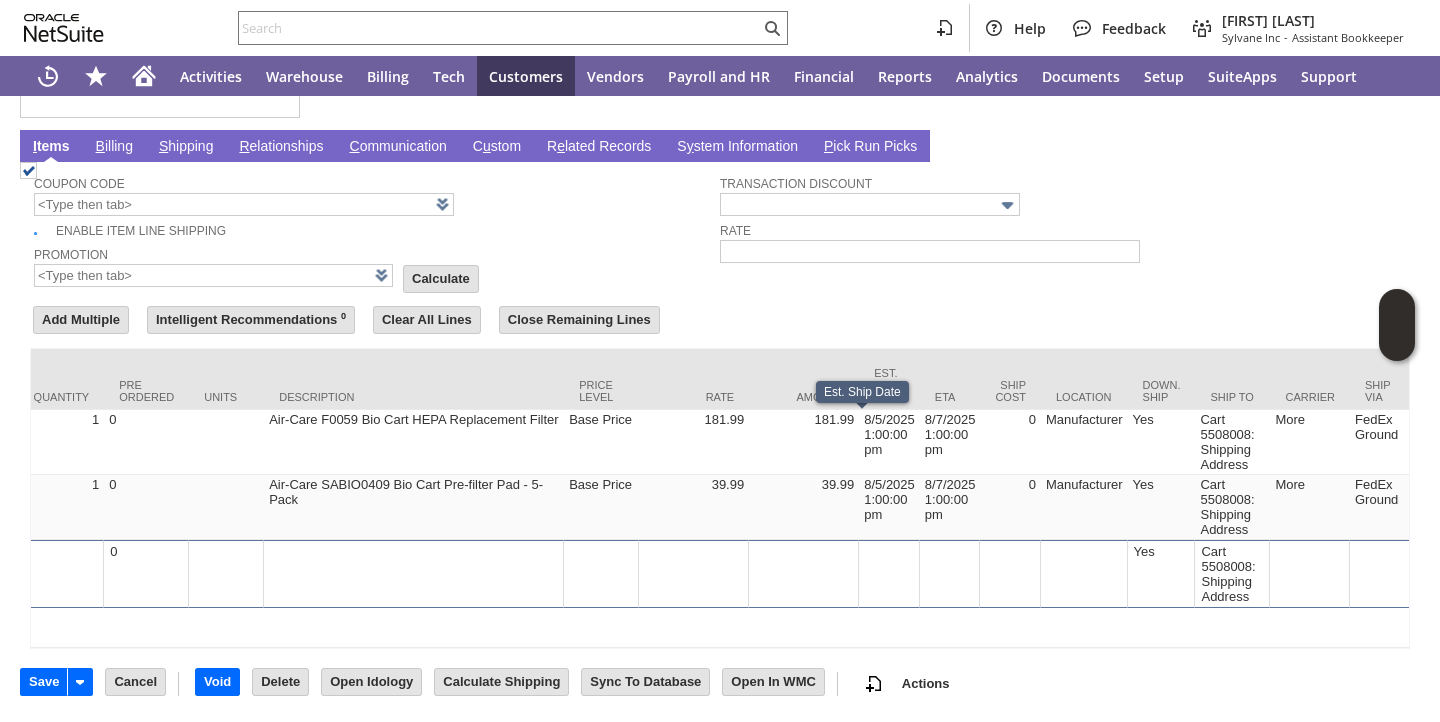 click on "S hipping" at bounding box center [186, 147] 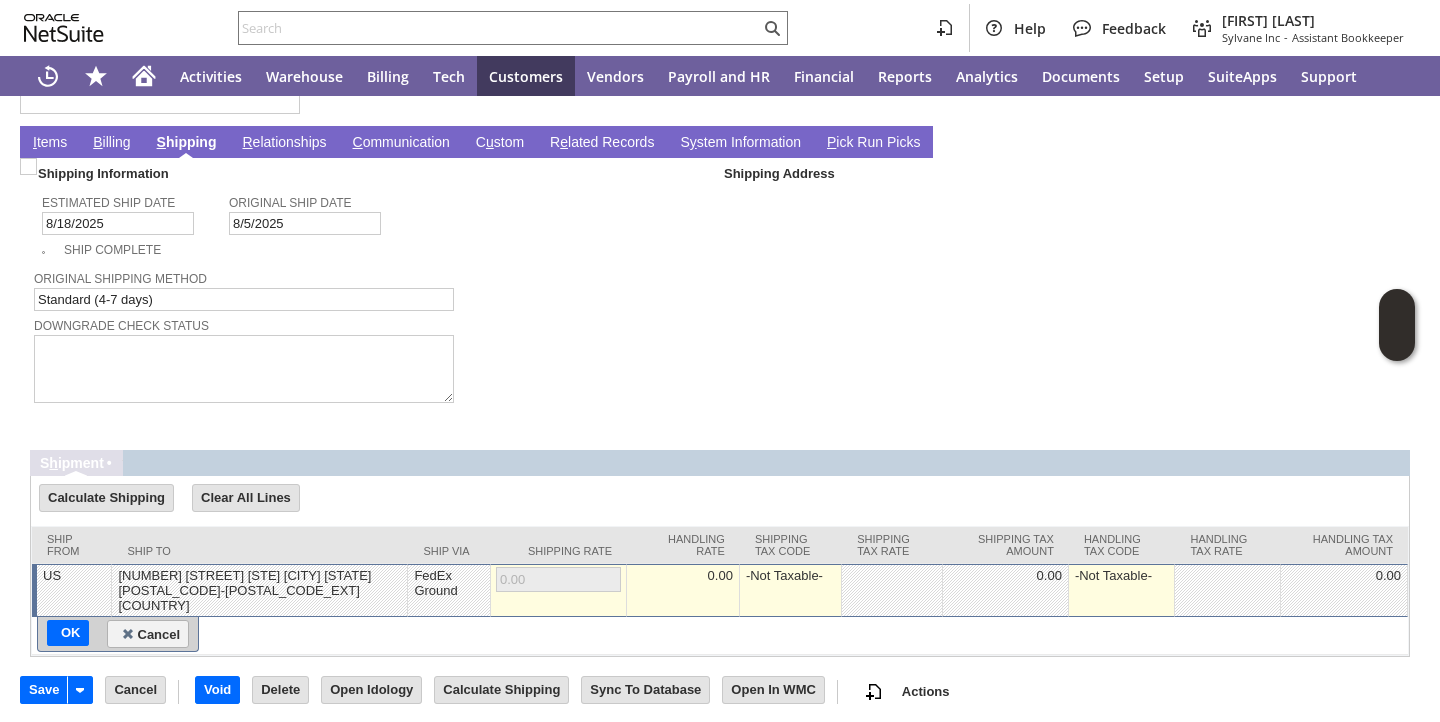 click on "I" at bounding box center [35, 142] 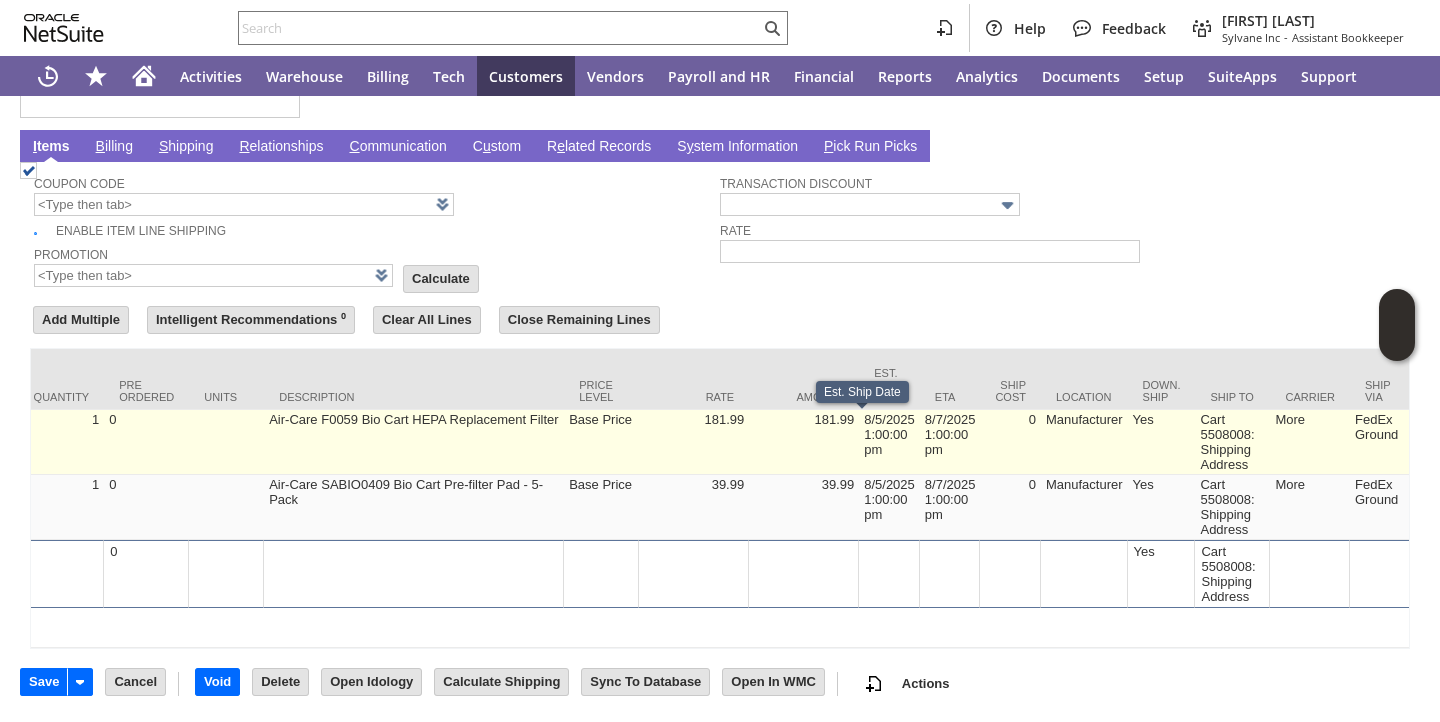 click on "8/5/2025 1:00:00 pm" at bounding box center (889, 442) 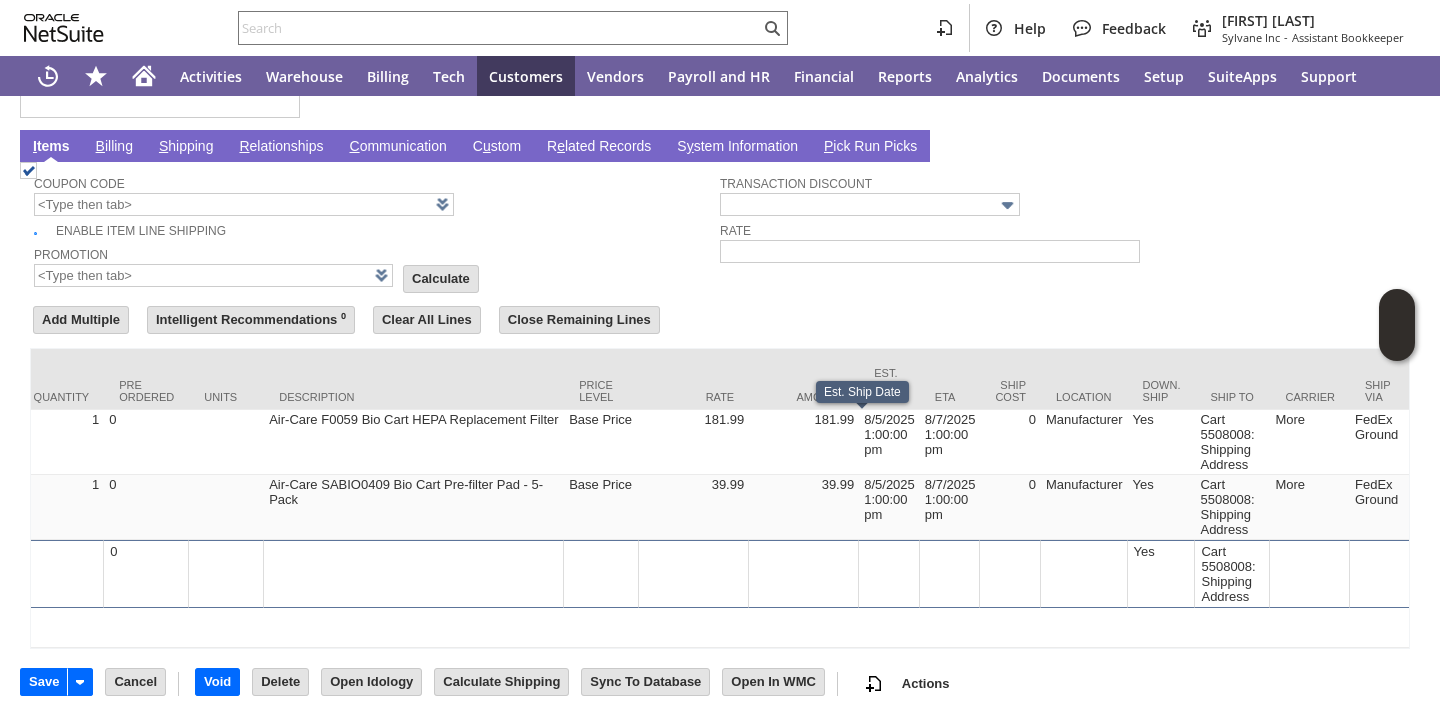 type on "OK" 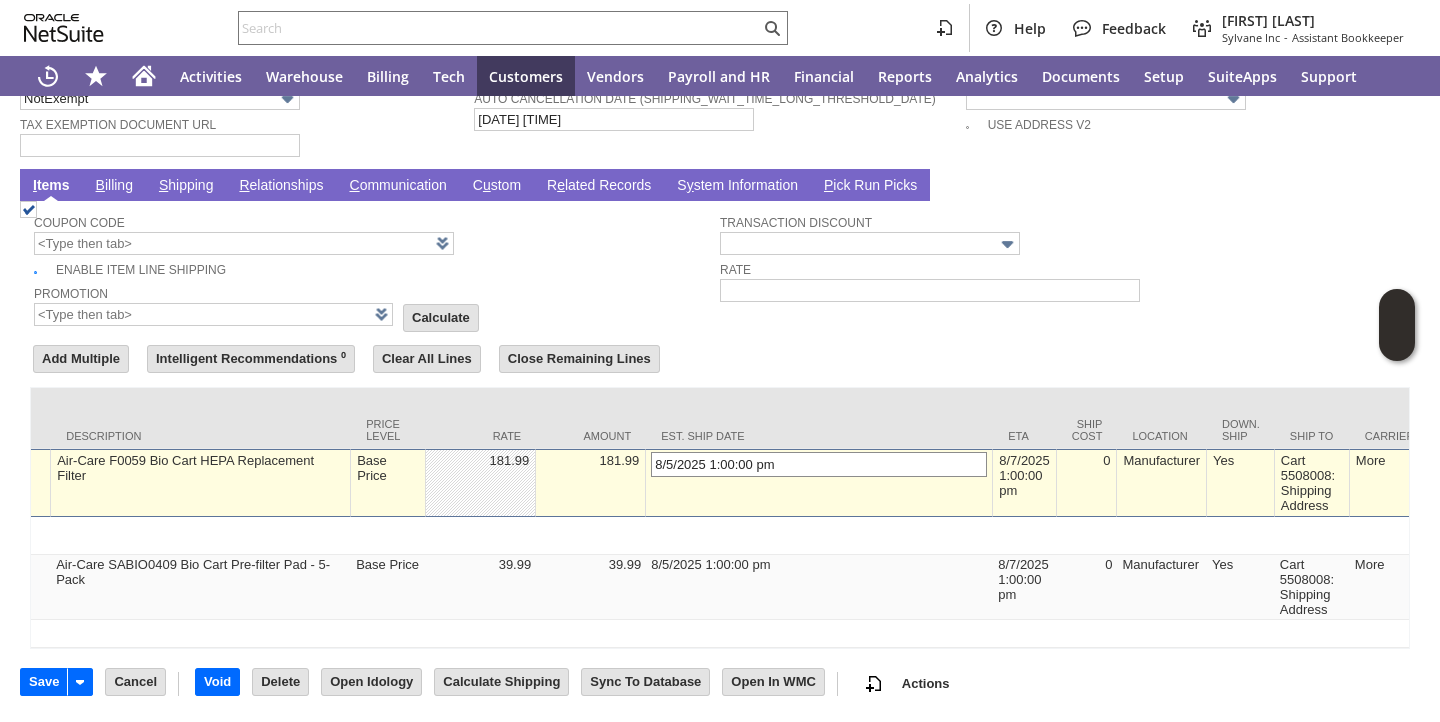 scroll, scrollTop: 1536, scrollLeft: 0, axis: vertical 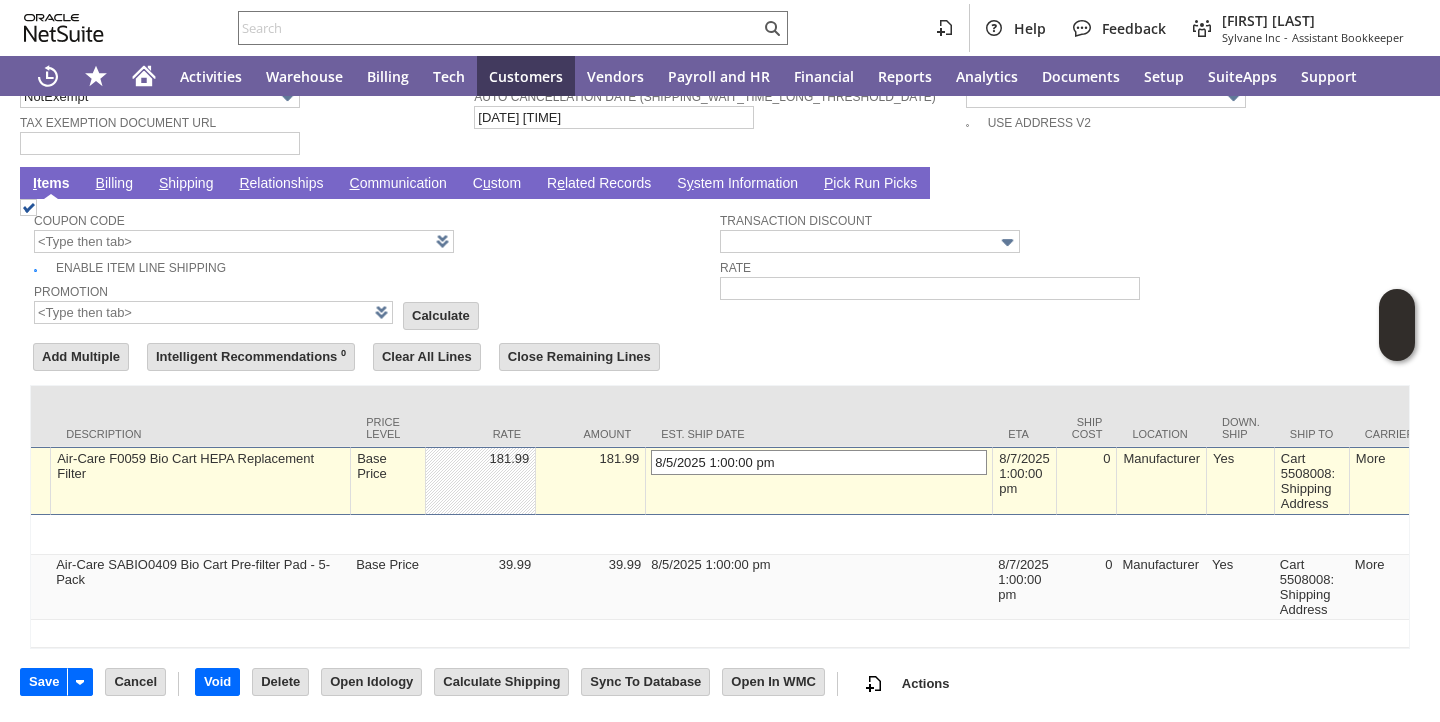 click on "8/5/2025 1:00:00 pm" at bounding box center (819, 462) 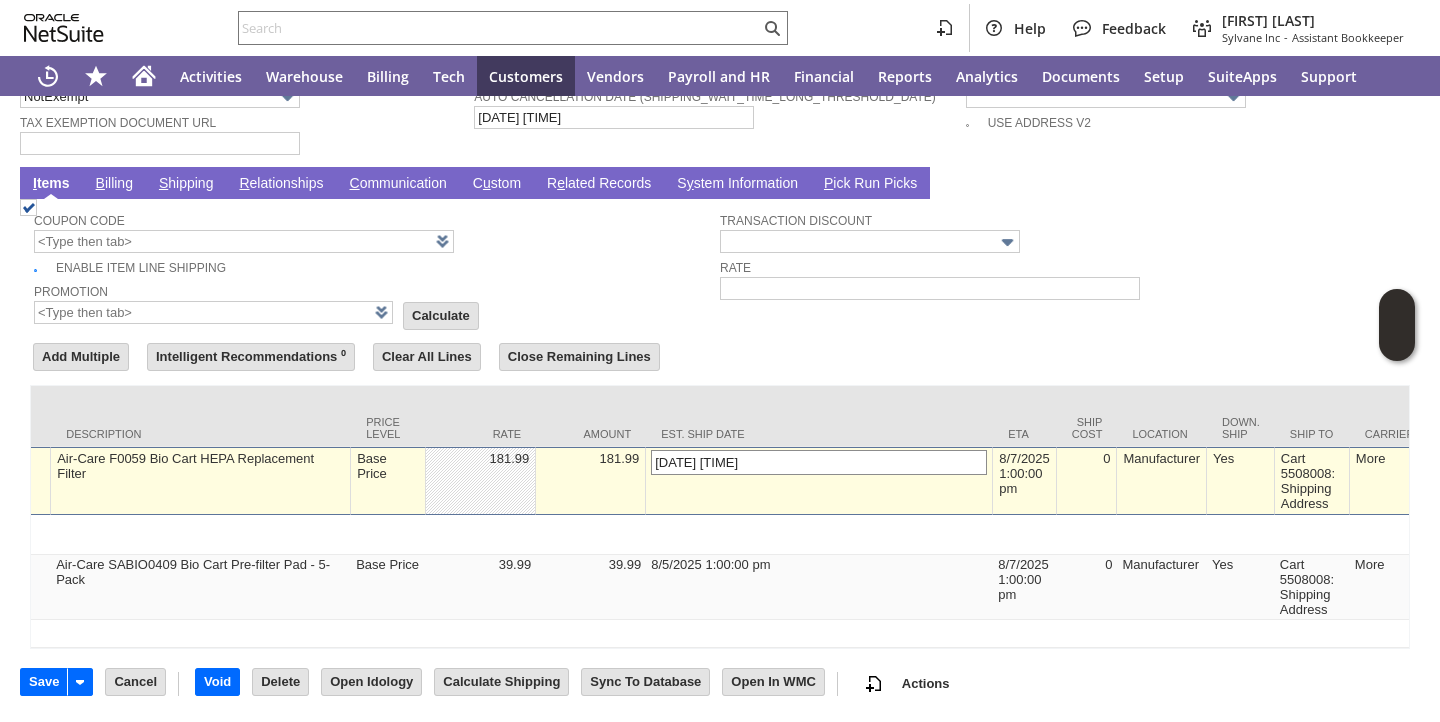 type on "[MM]/[DD]/[YYYY] [HH]:[MM]:[SS] [AMPM]" 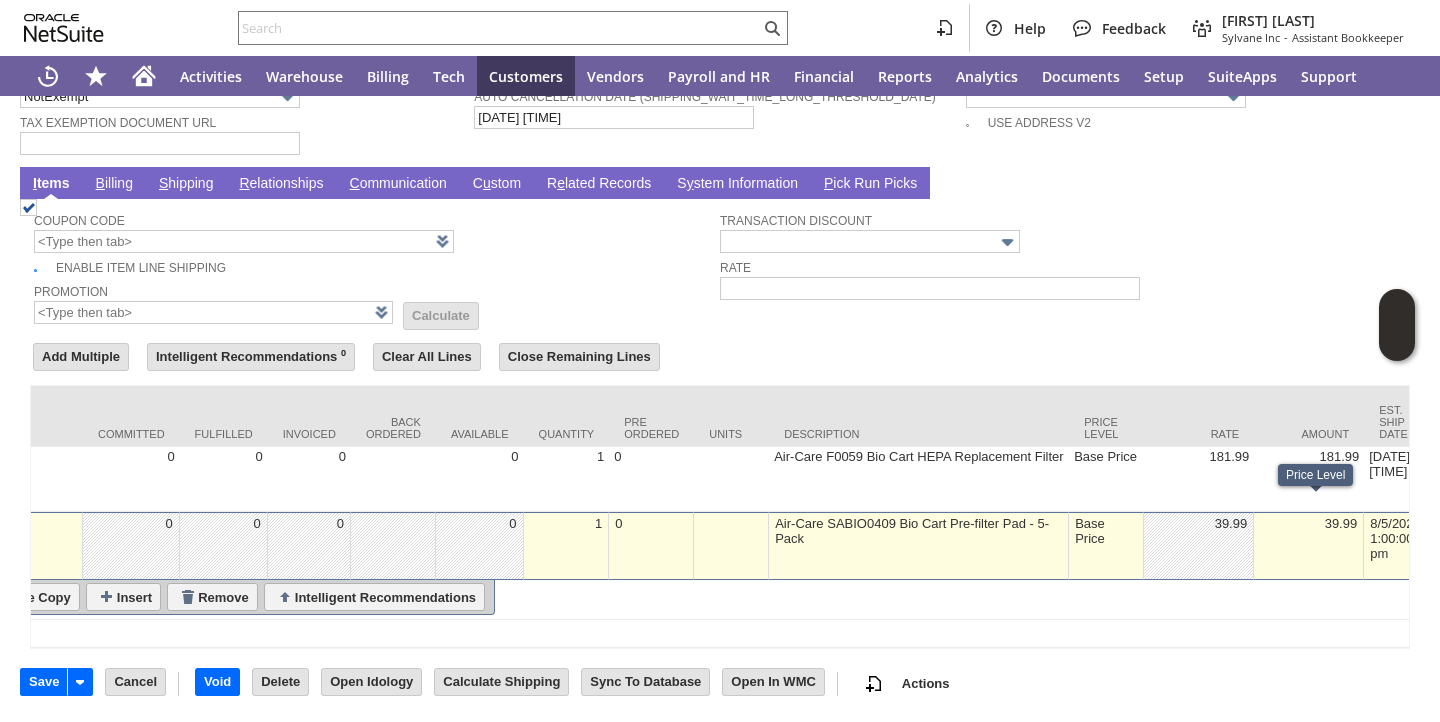 scroll, scrollTop: 0, scrollLeft: 241, axis: horizontal 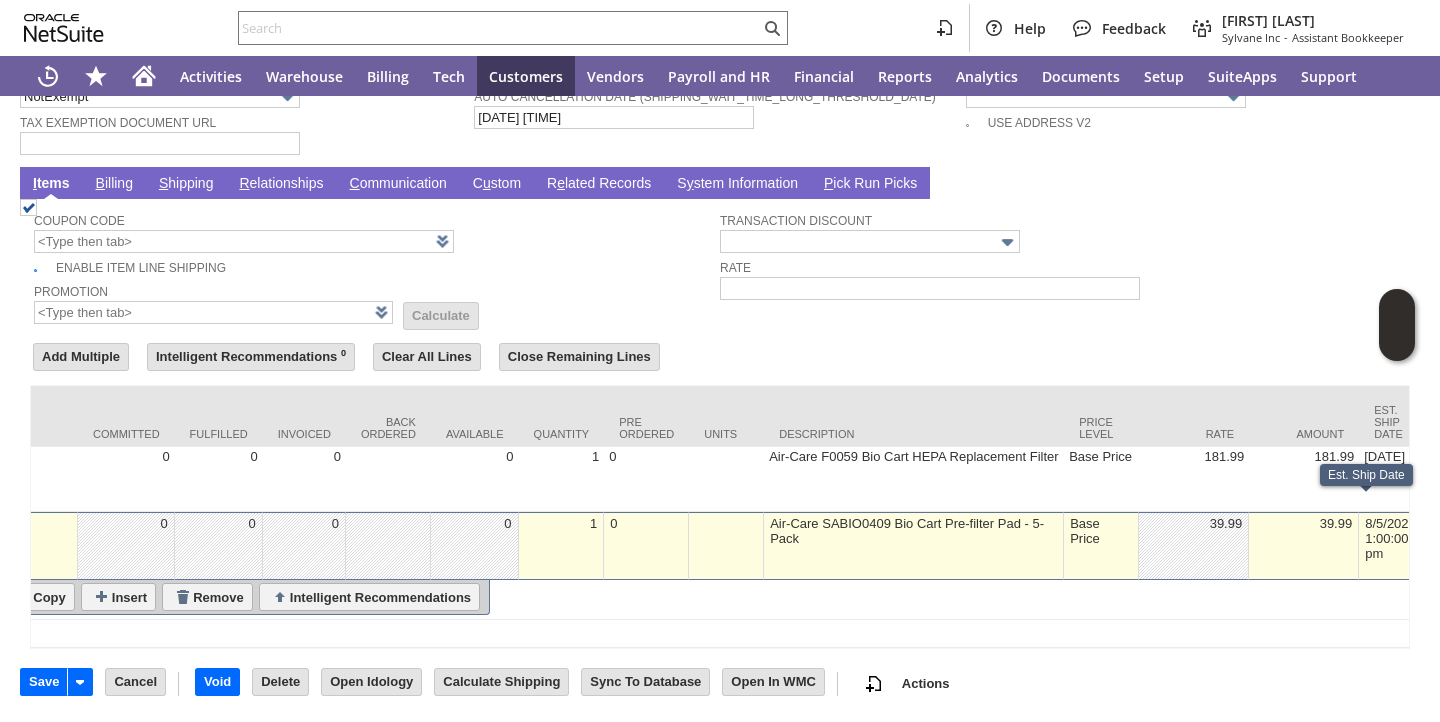 click on "8/5/2025 1:00:00 pm" at bounding box center [1390, 538] 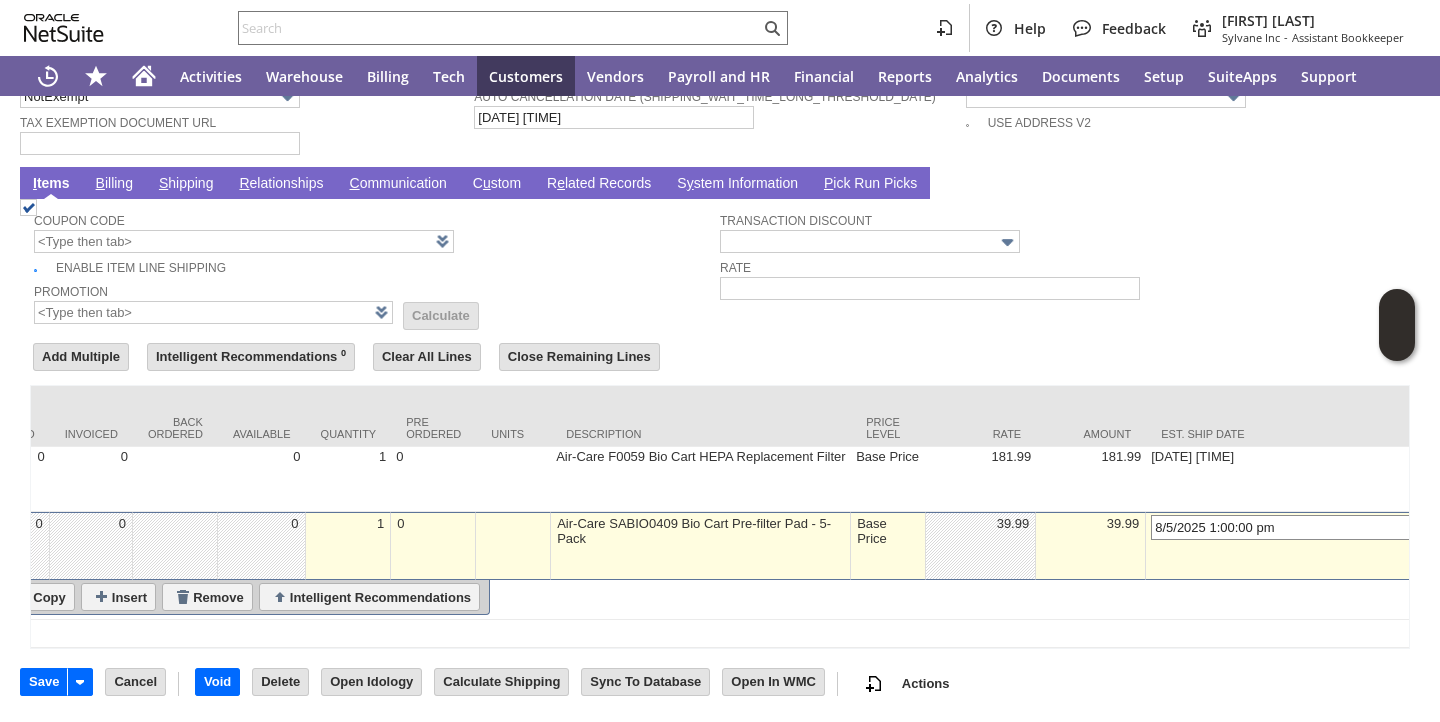 click on "8/5/2025 1:00:00 pm" at bounding box center (1319, 527) 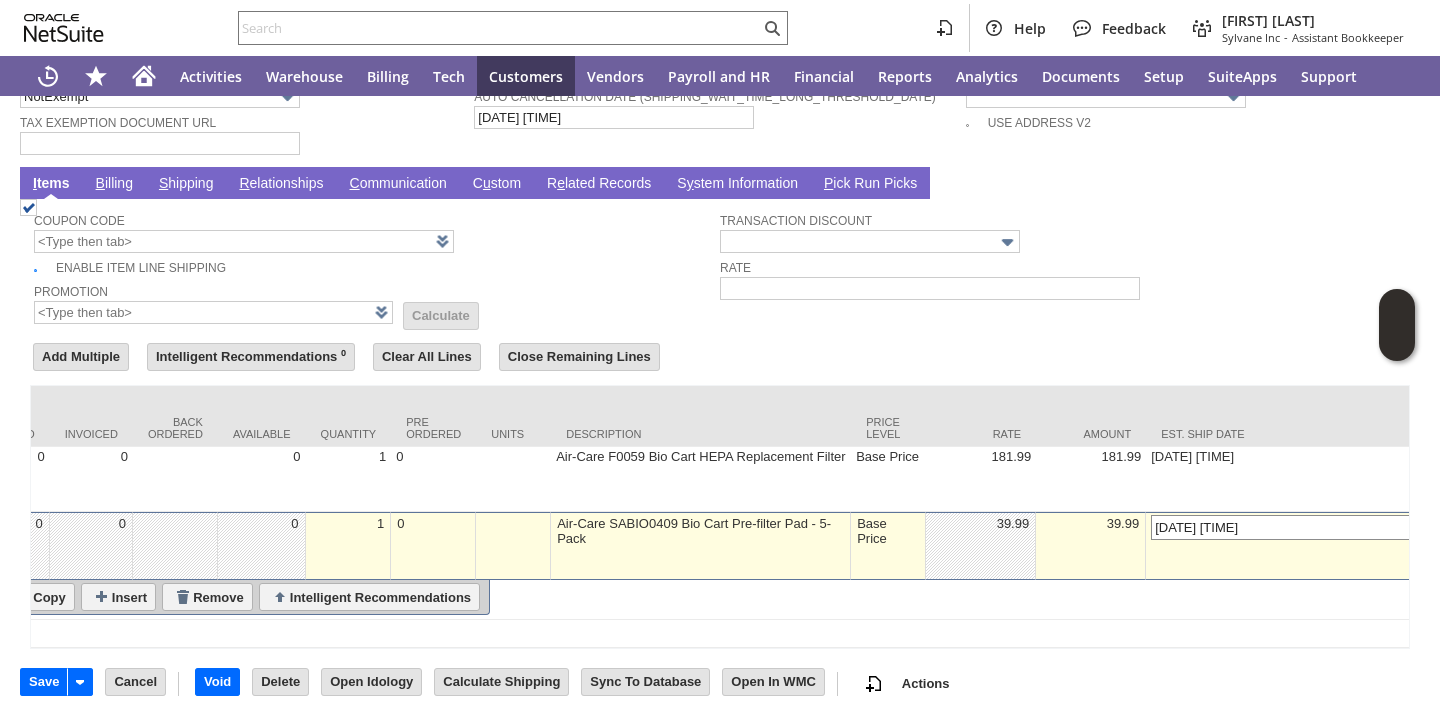 type on "[MM]/[DD]/[YYYY] [HH]:[MM]:[SS] [AMPM]" 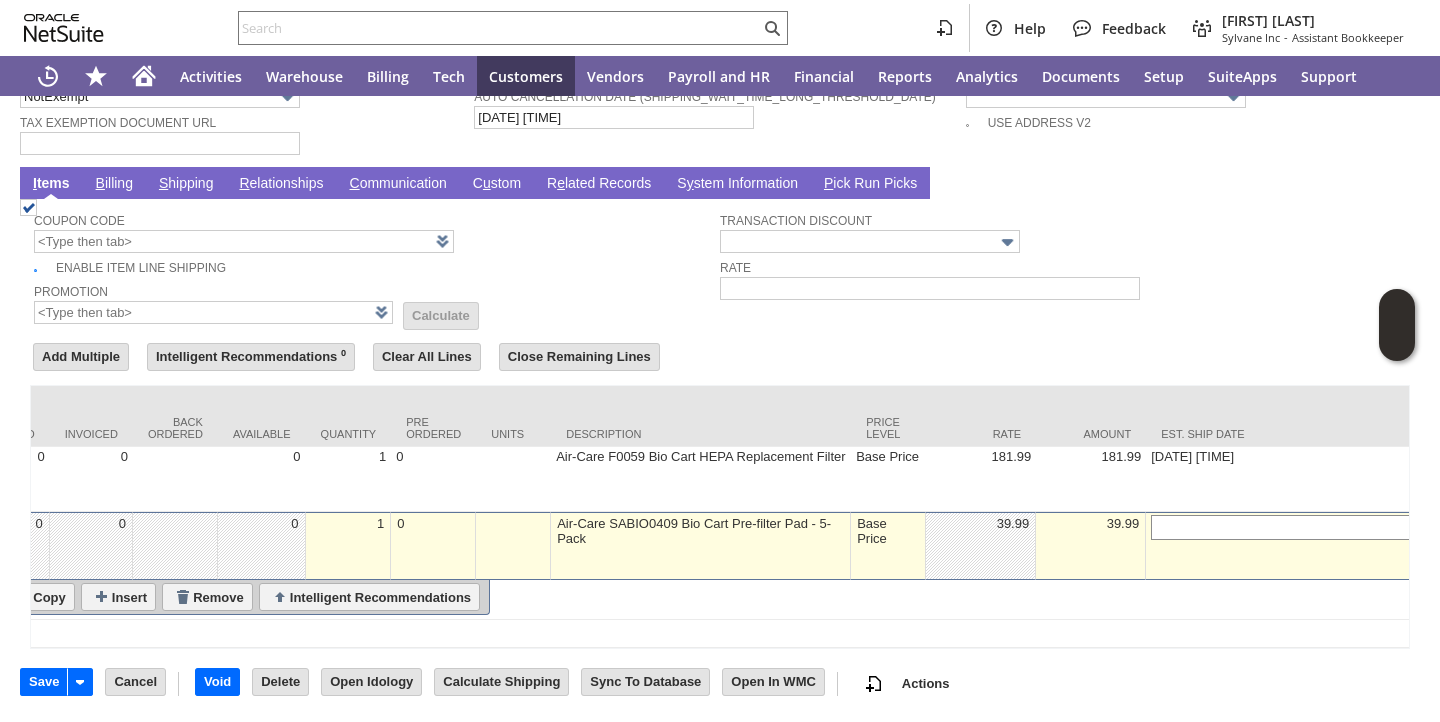 type on "Add" 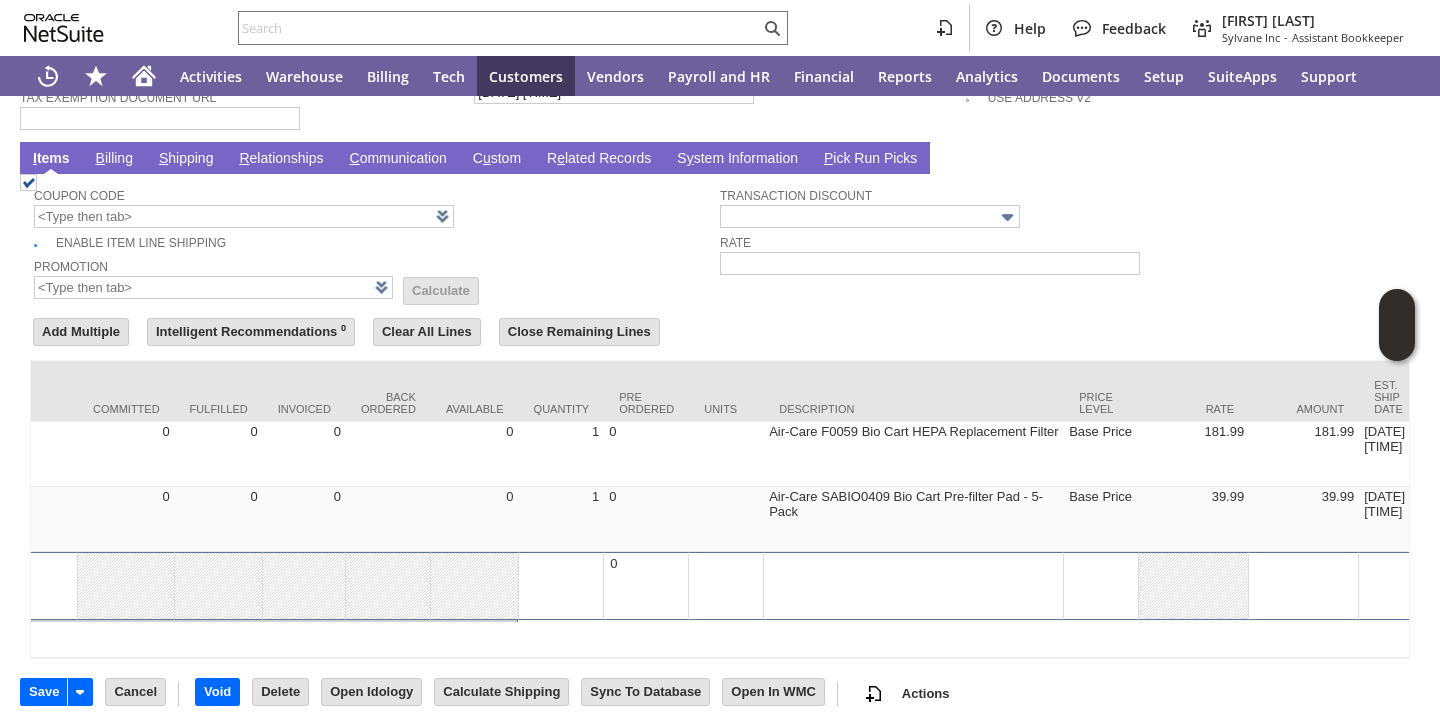 scroll, scrollTop: 0, scrollLeft: 0, axis: both 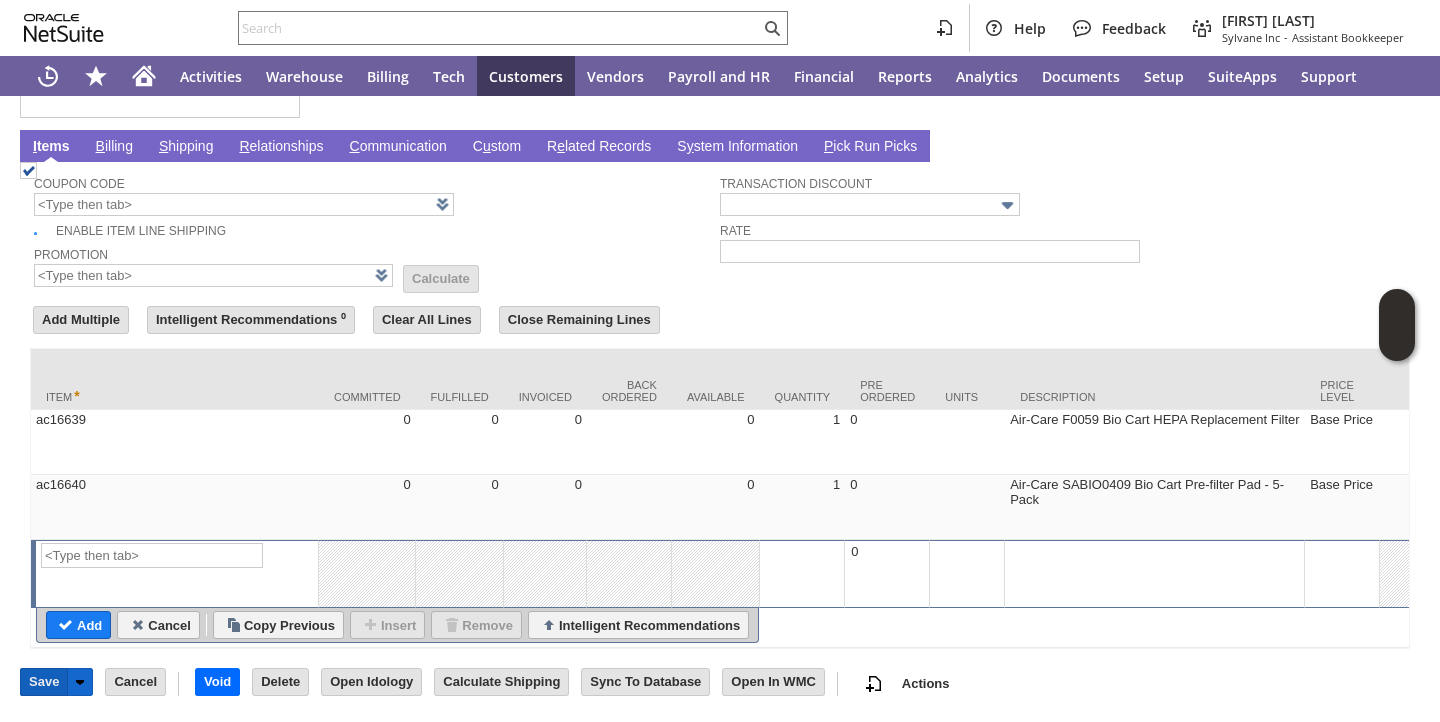 click on "Save" at bounding box center [44, 682] 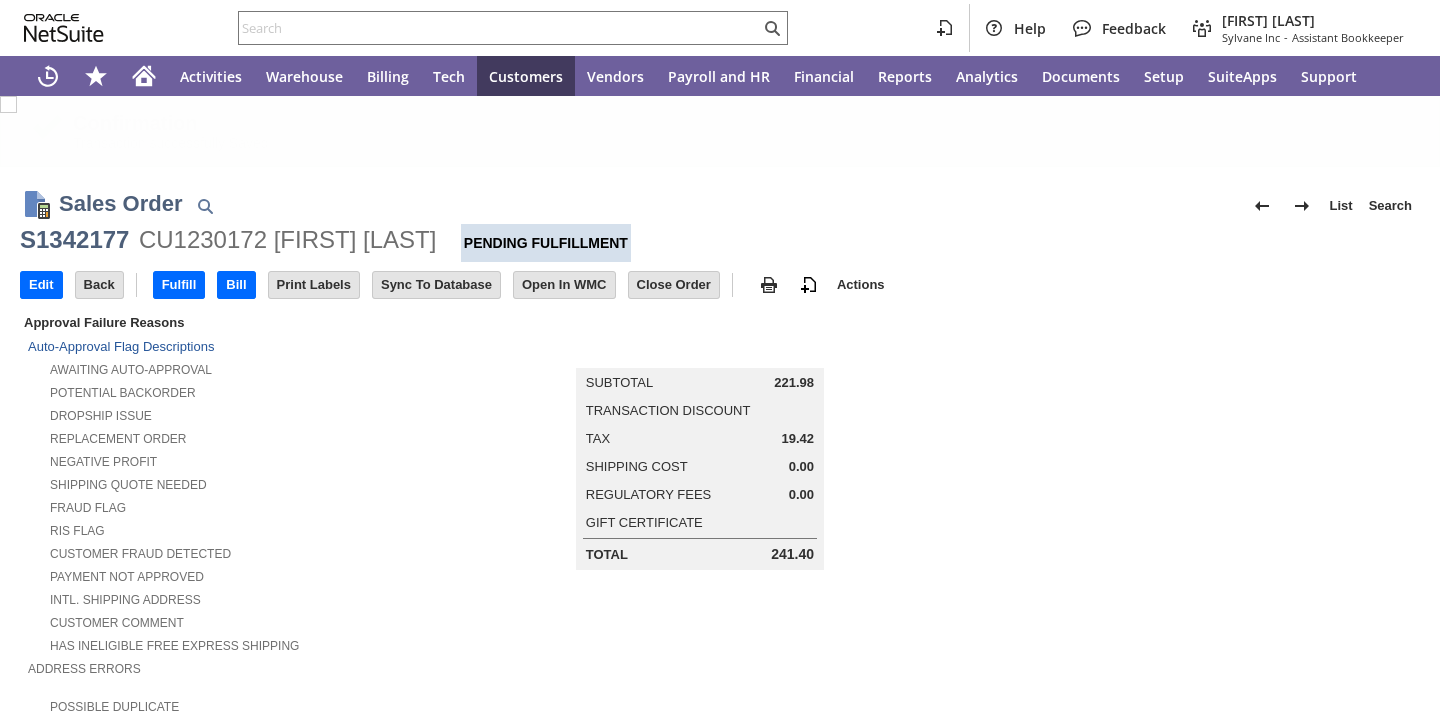 scroll, scrollTop: 0, scrollLeft: 0, axis: both 